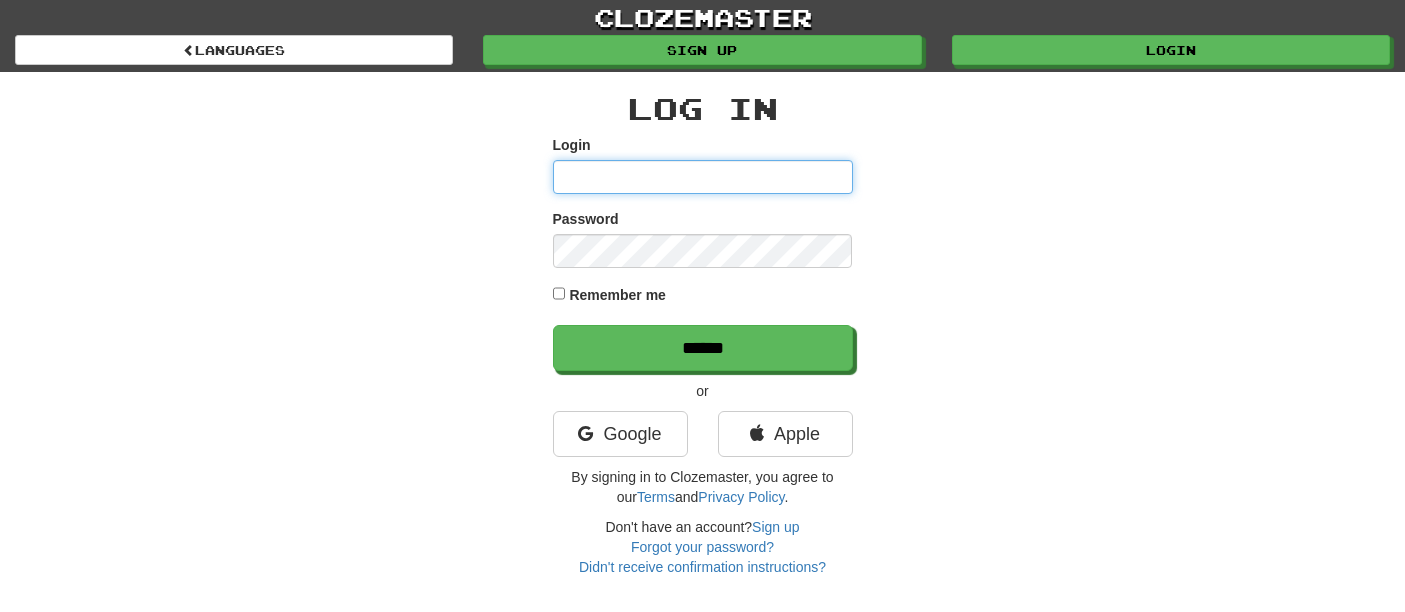scroll, scrollTop: 0, scrollLeft: 0, axis: both 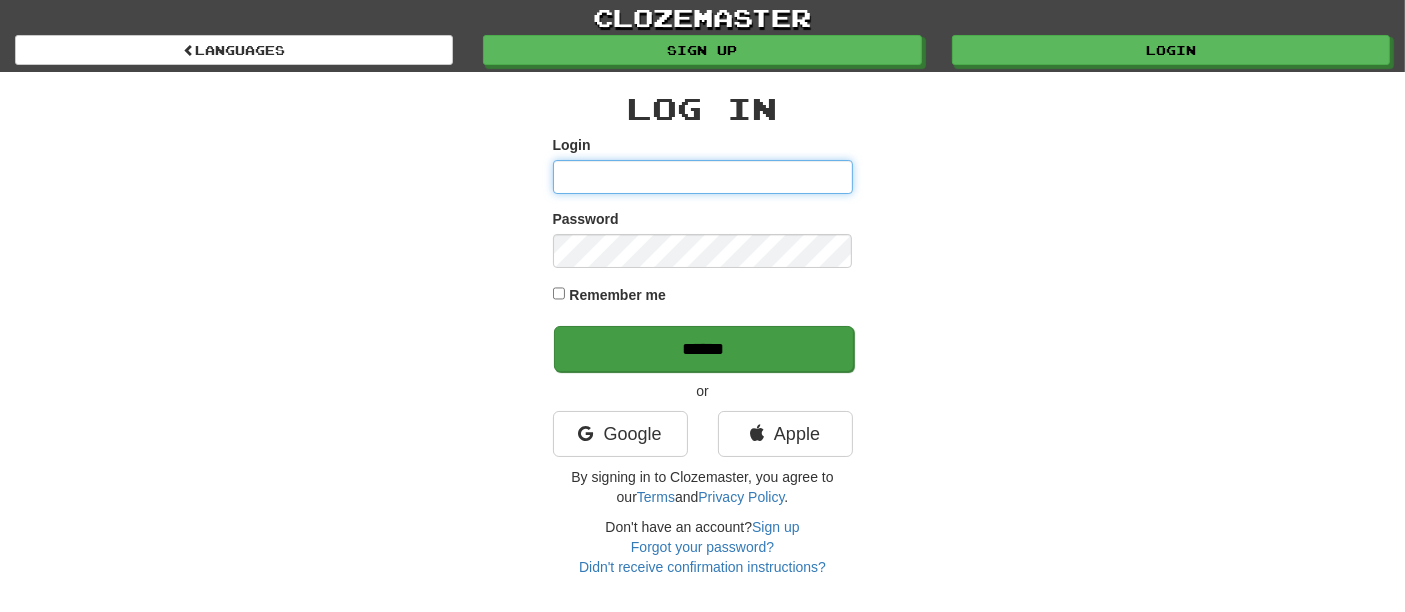 type on "******" 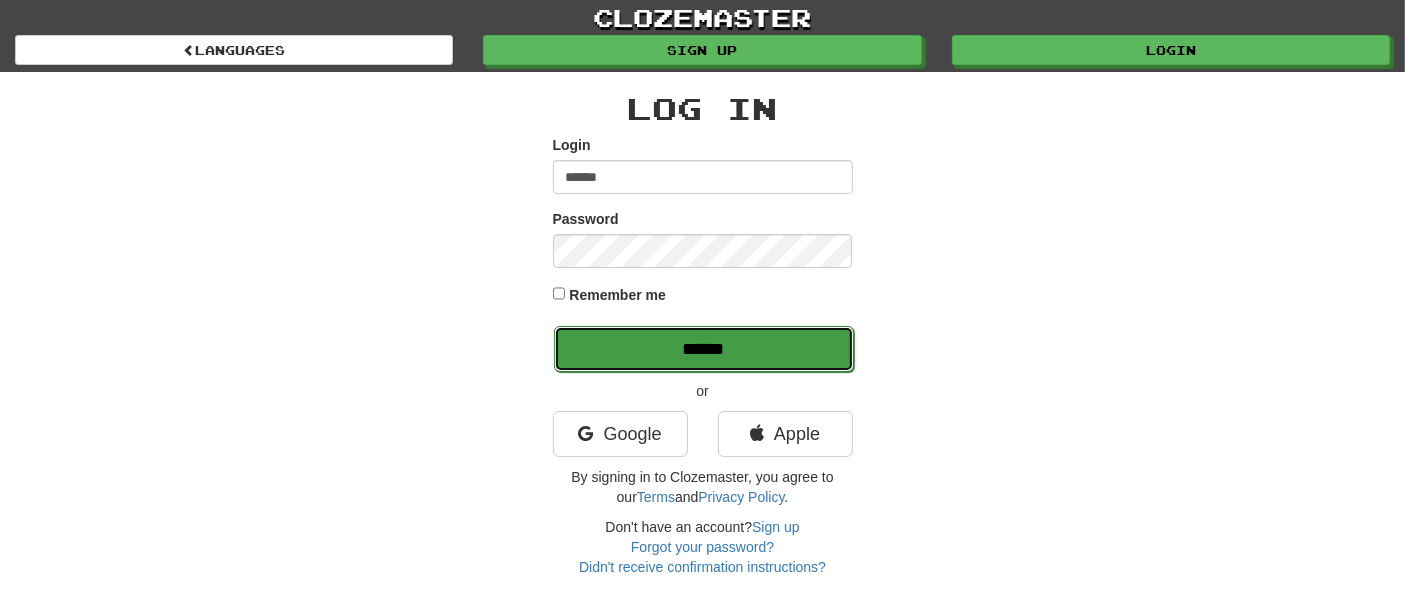 click on "******" at bounding box center (704, 349) 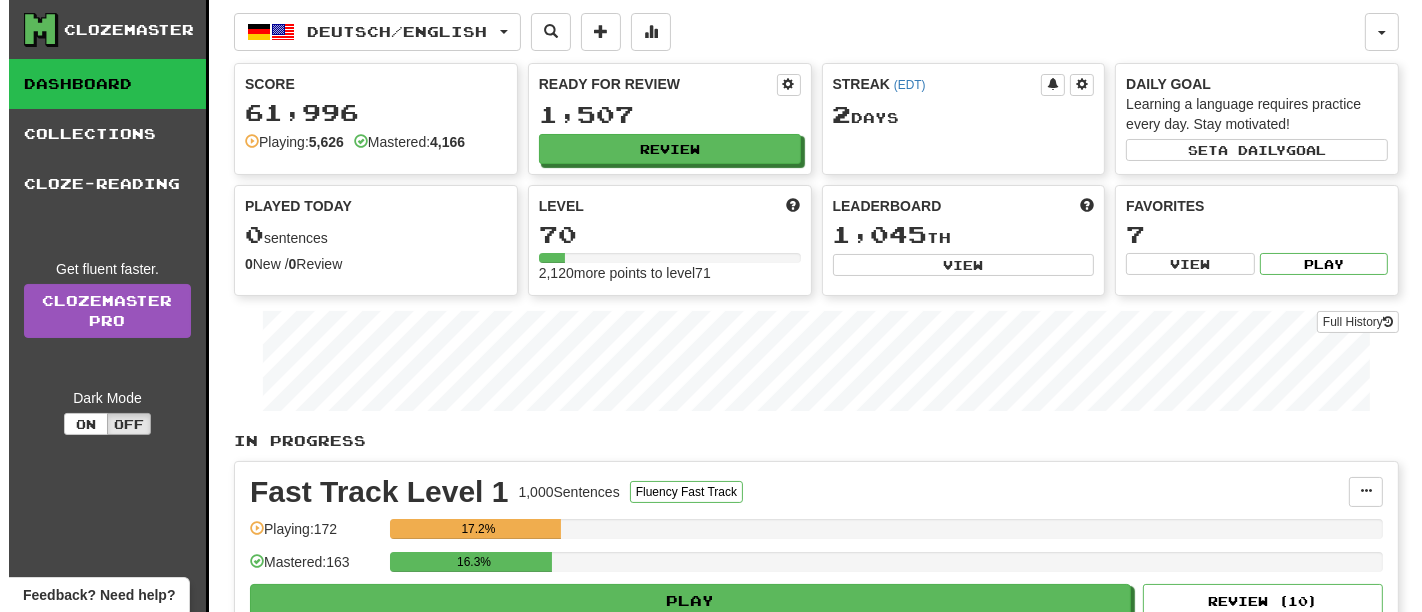 scroll, scrollTop: 280, scrollLeft: 0, axis: vertical 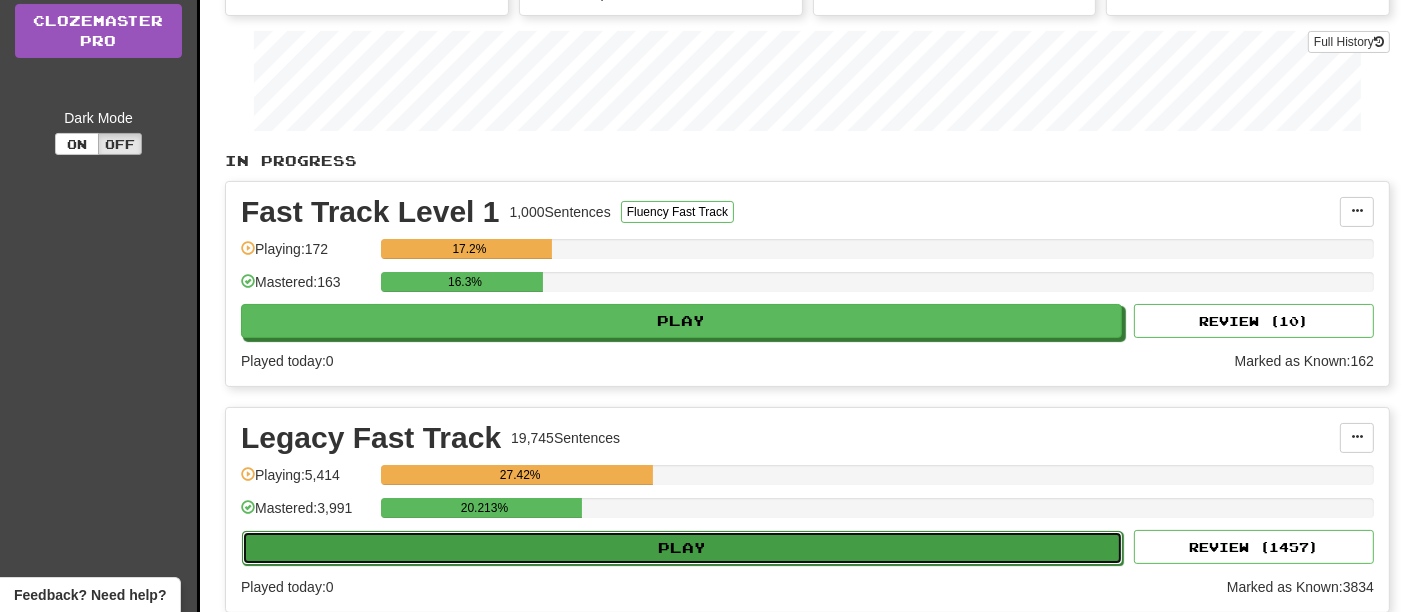 click on "Play" at bounding box center [682, 548] 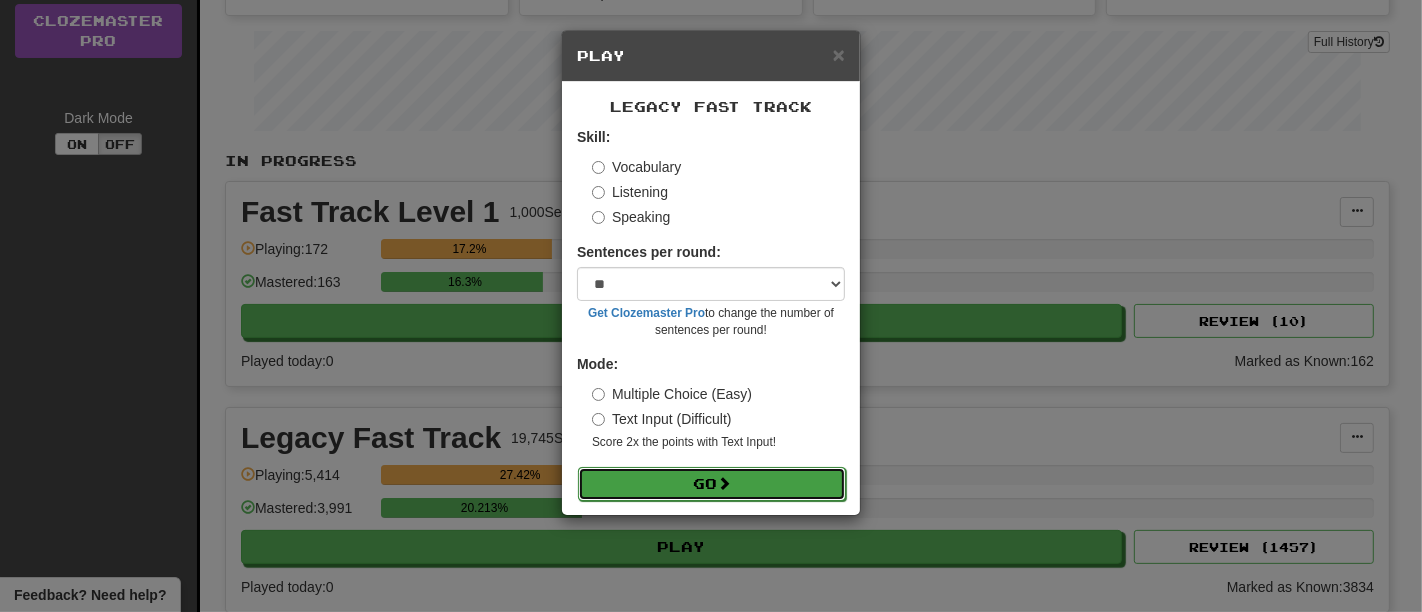 click on "Go" at bounding box center [712, 484] 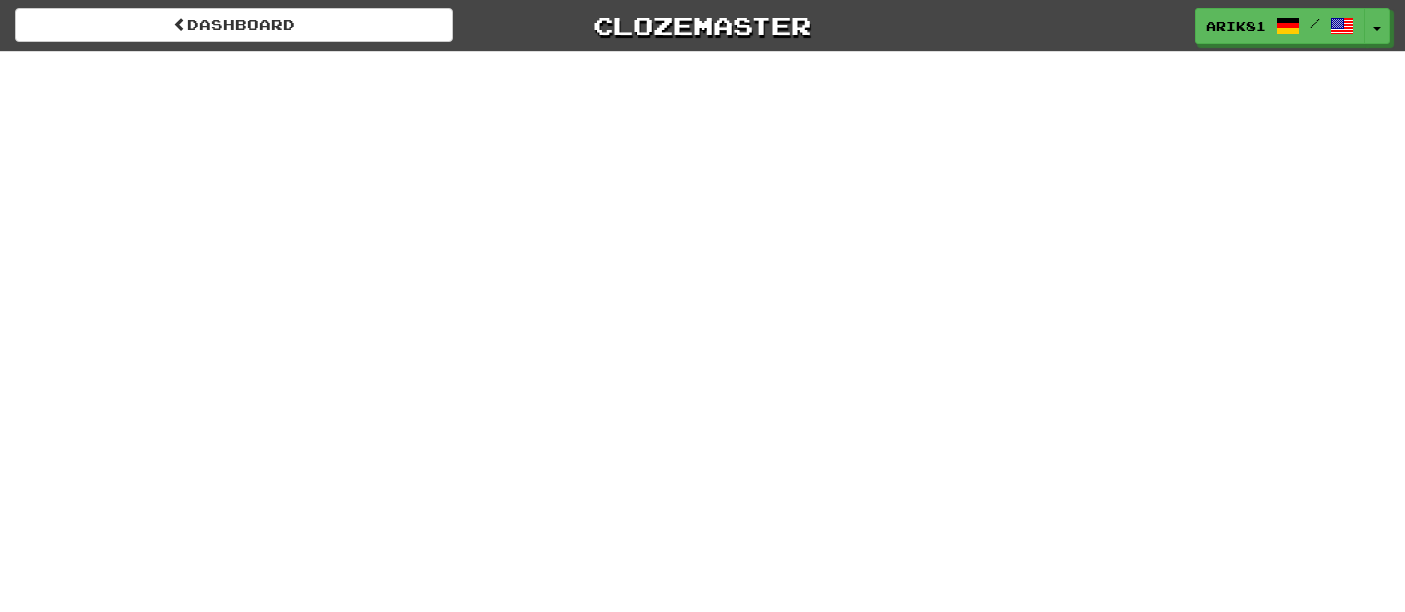 scroll, scrollTop: 0, scrollLeft: 0, axis: both 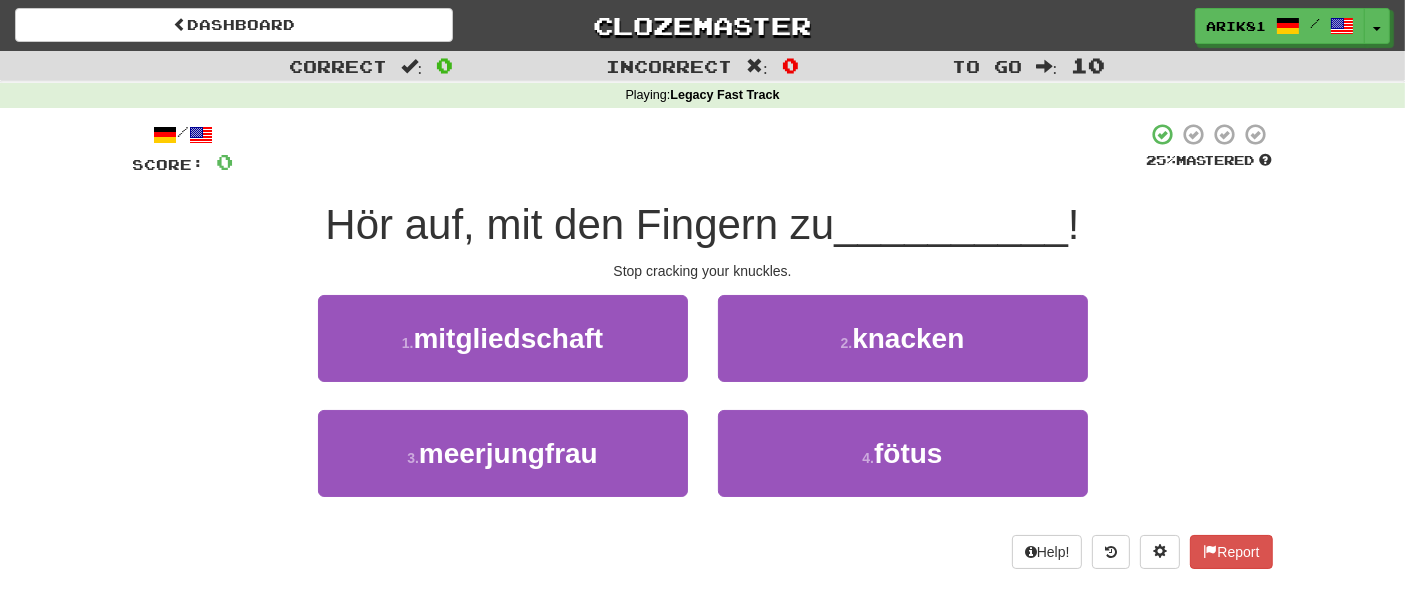 click on "1 .  mitgliedschaft 2 .  knacken" at bounding box center (703, 352) 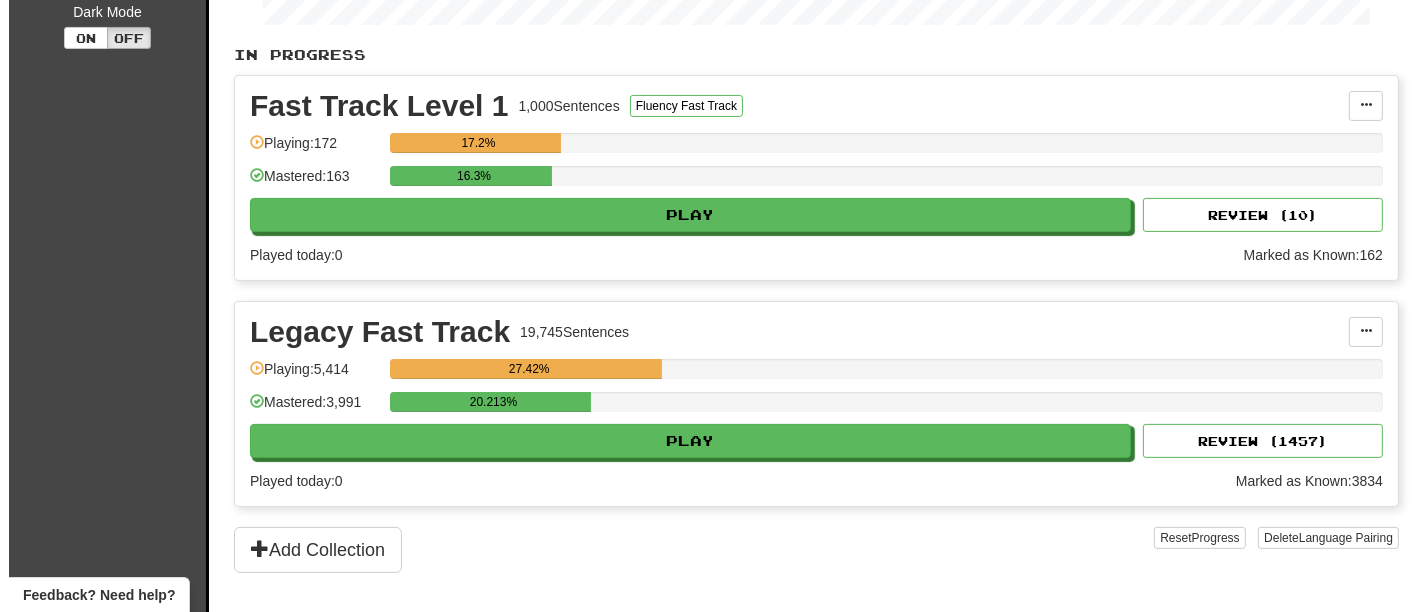scroll, scrollTop: 432, scrollLeft: 0, axis: vertical 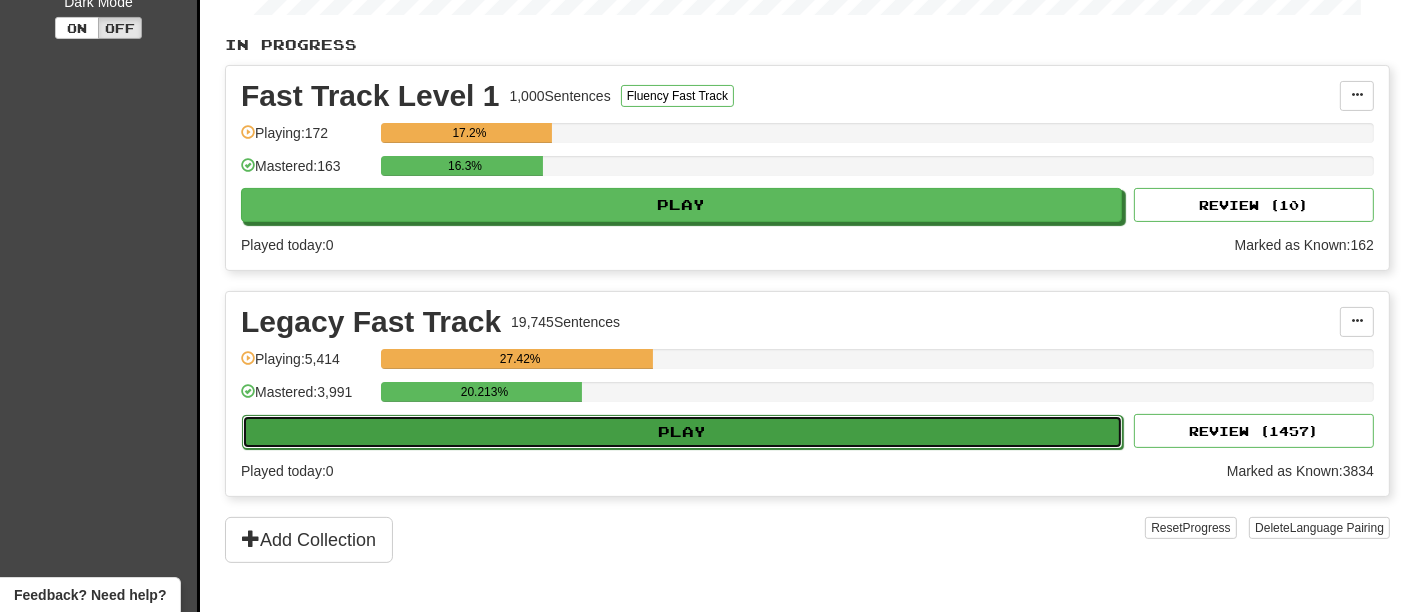 click on "Play" at bounding box center [682, 432] 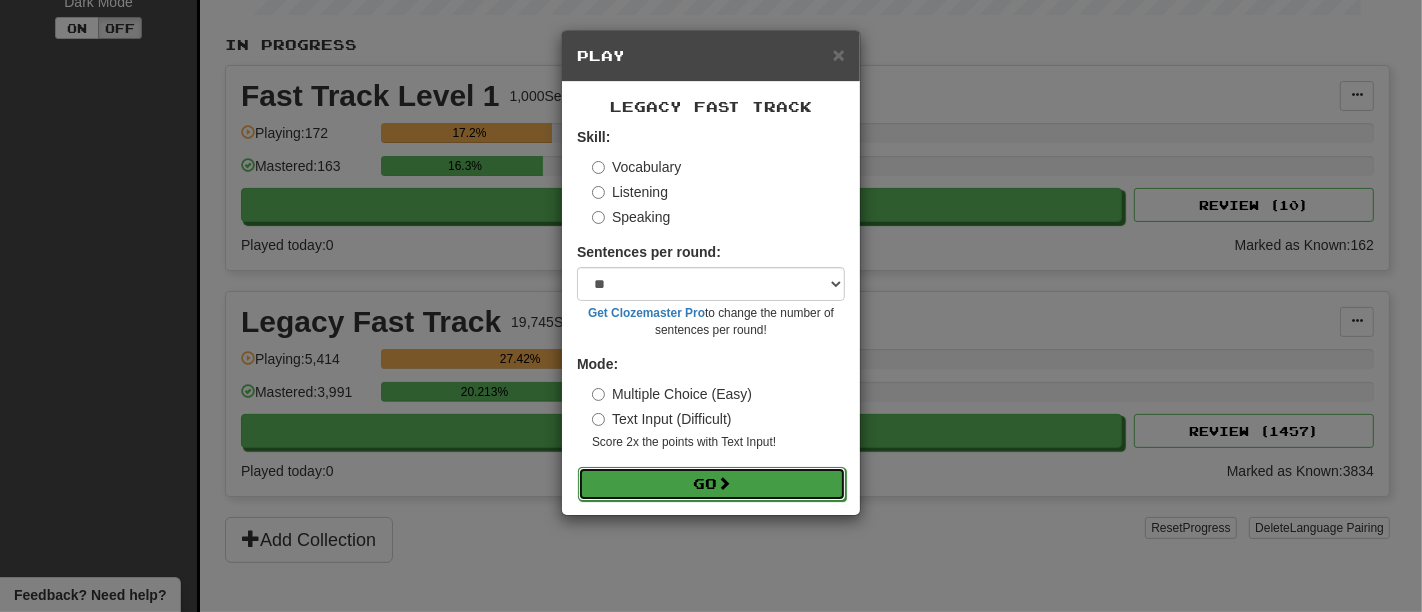 click on "Go" at bounding box center (712, 484) 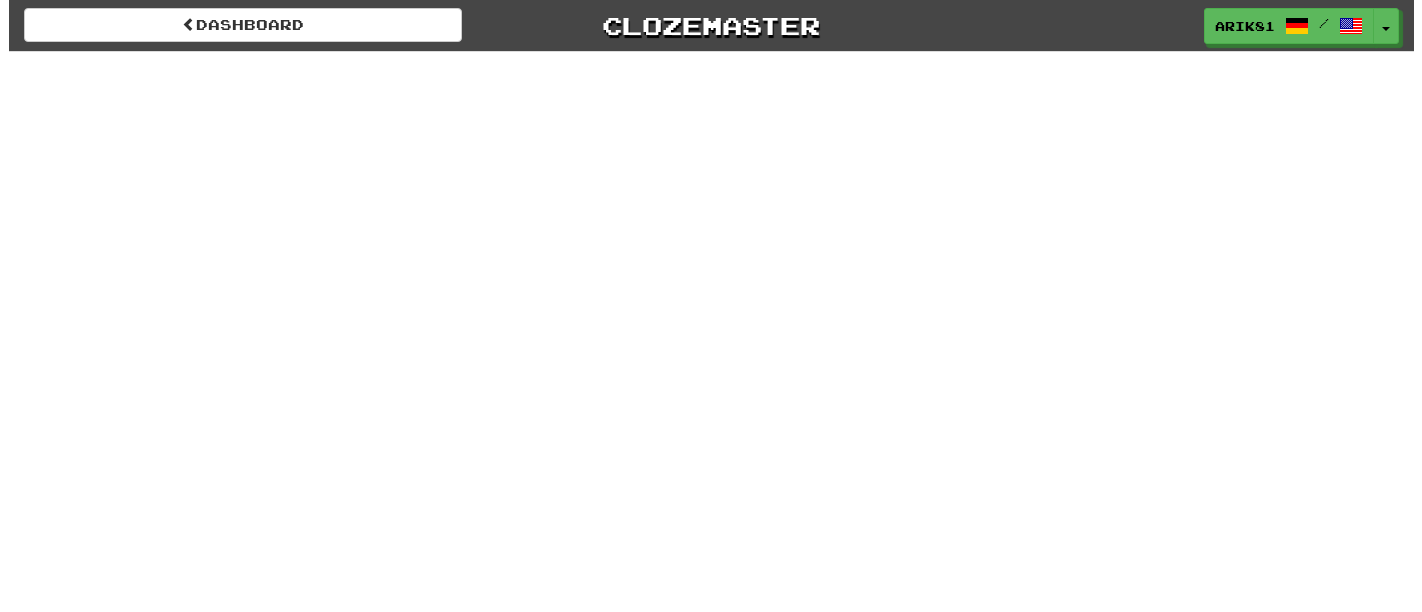 scroll, scrollTop: 0, scrollLeft: 0, axis: both 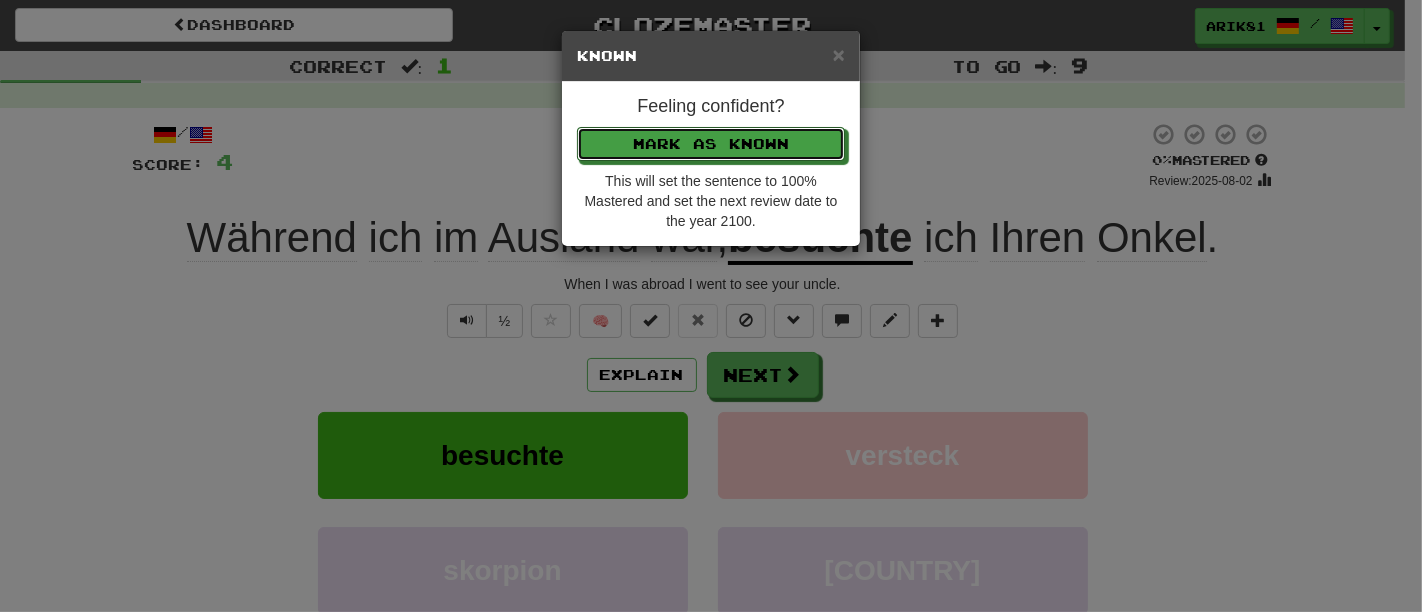 type 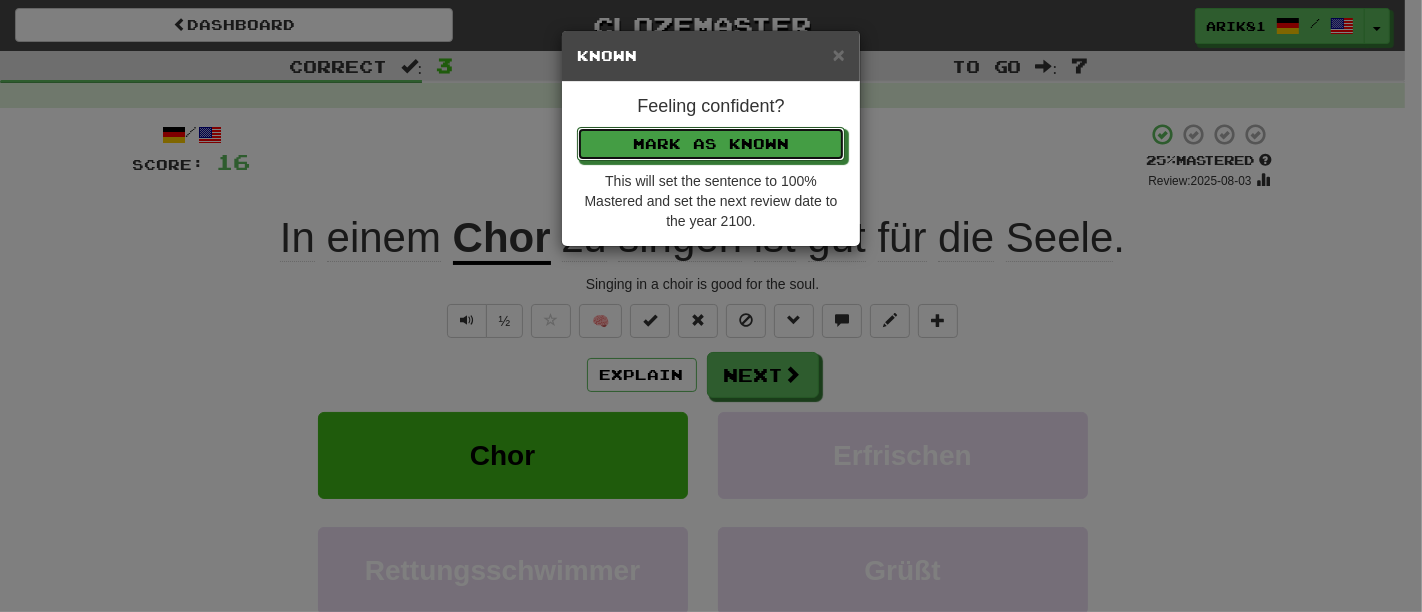 click on "Mark as Known" at bounding box center (711, 144) 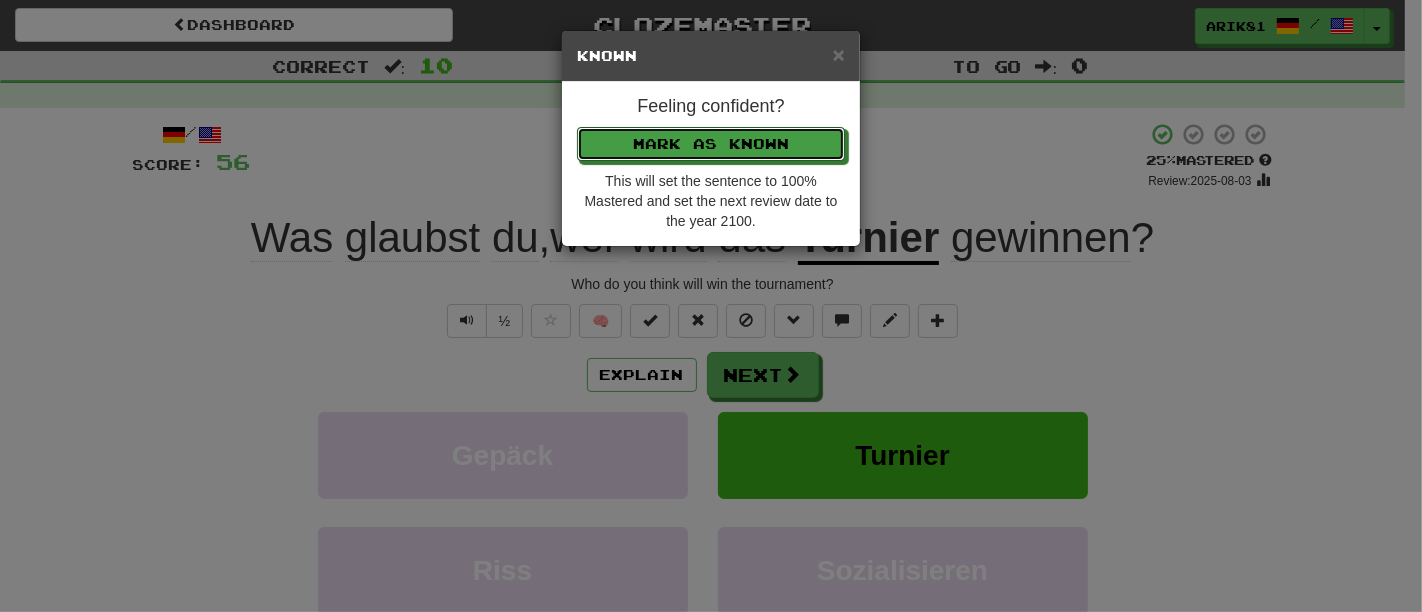 click on "Mark as Known" at bounding box center [711, 144] 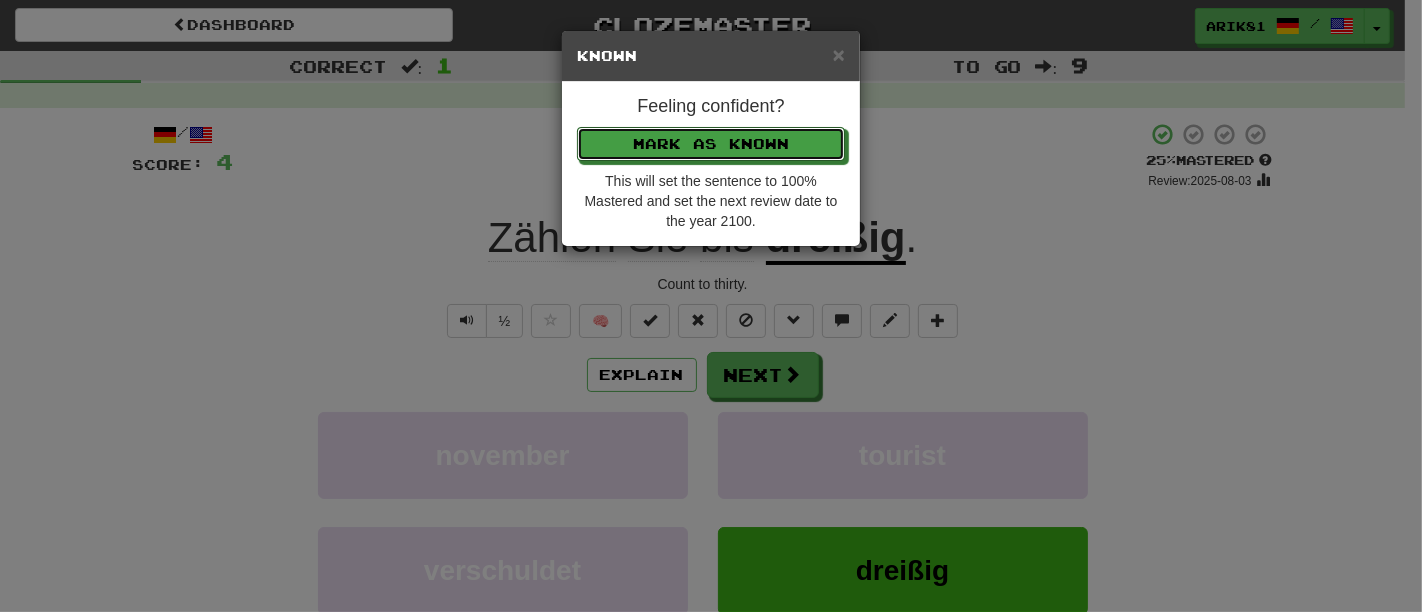 type 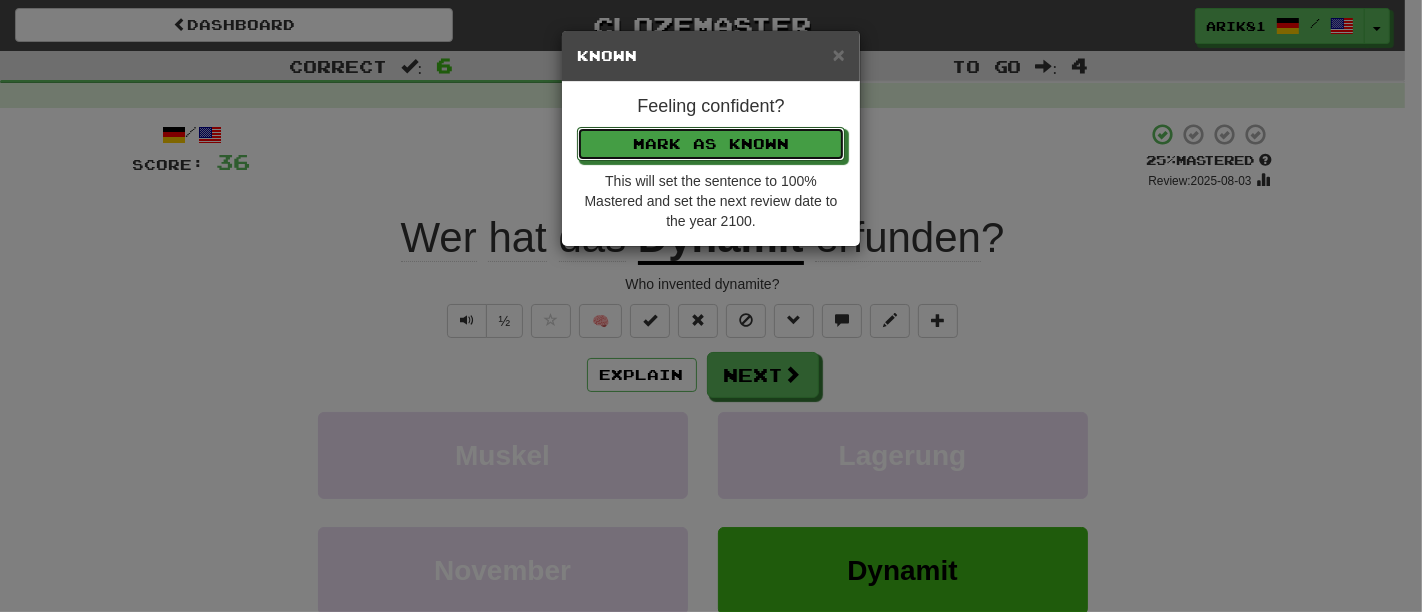 click on "Mark as Known" at bounding box center [711, 144] 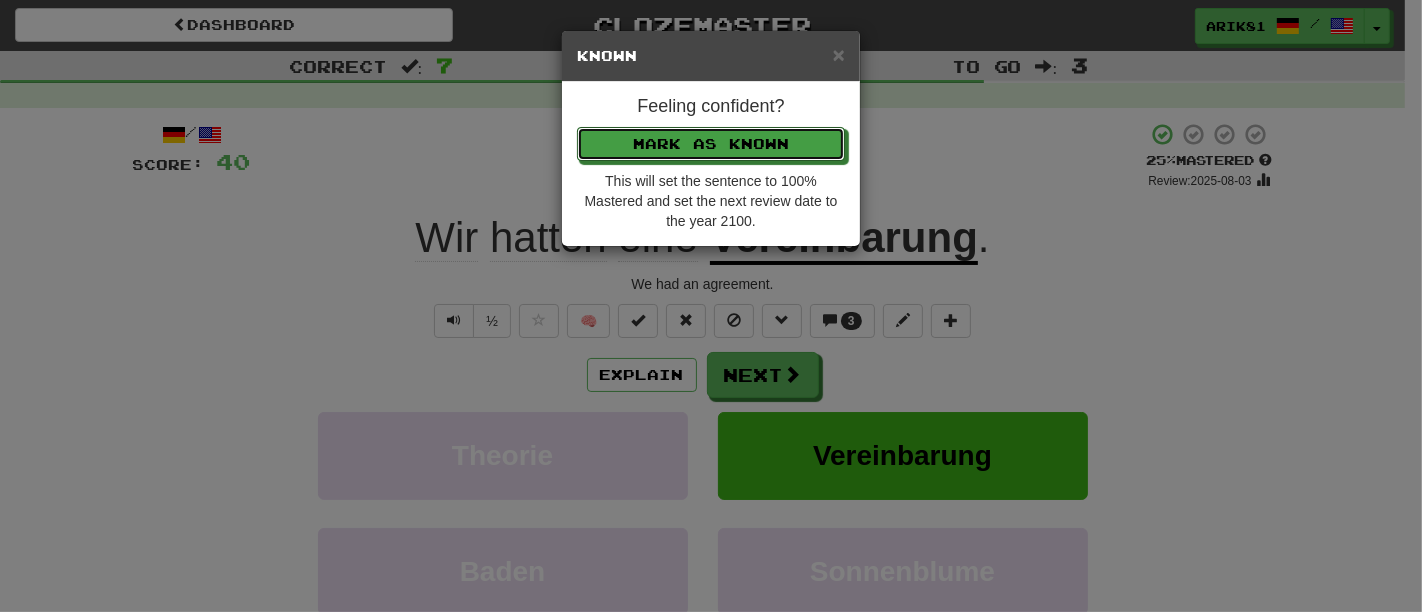 click on "Mark as Known" at bounding box center [711, 144] 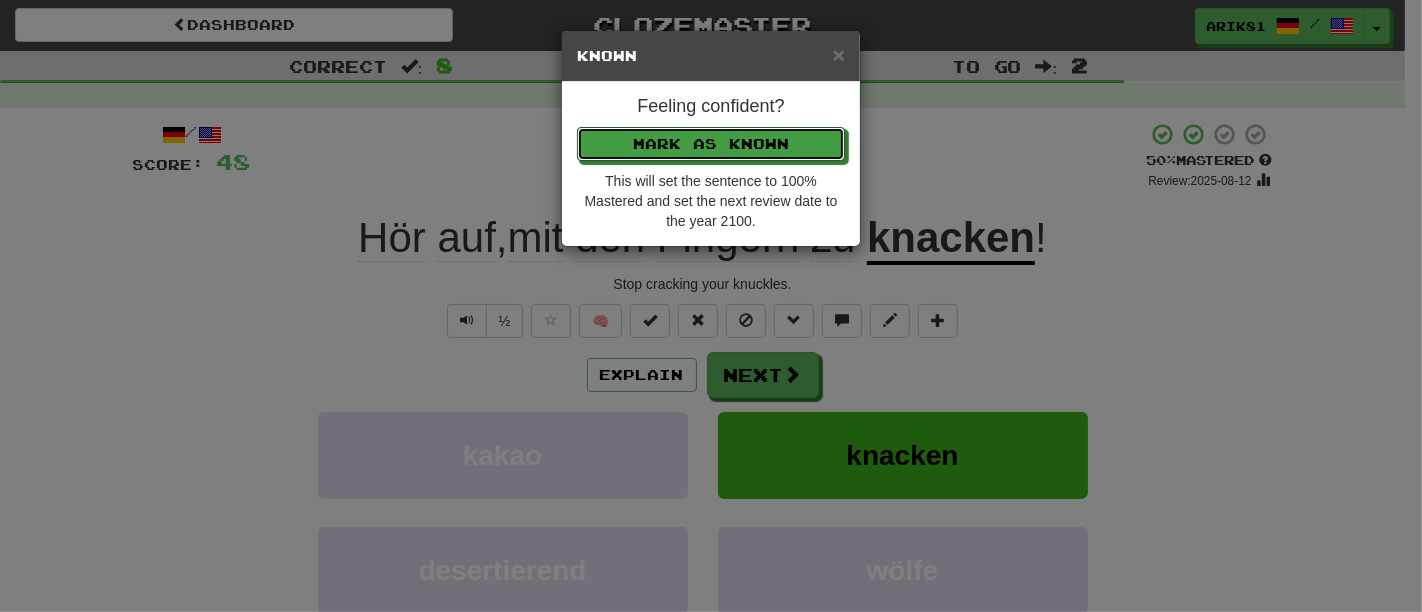 click on "Mark as Known" at bounding box center [711, 144] 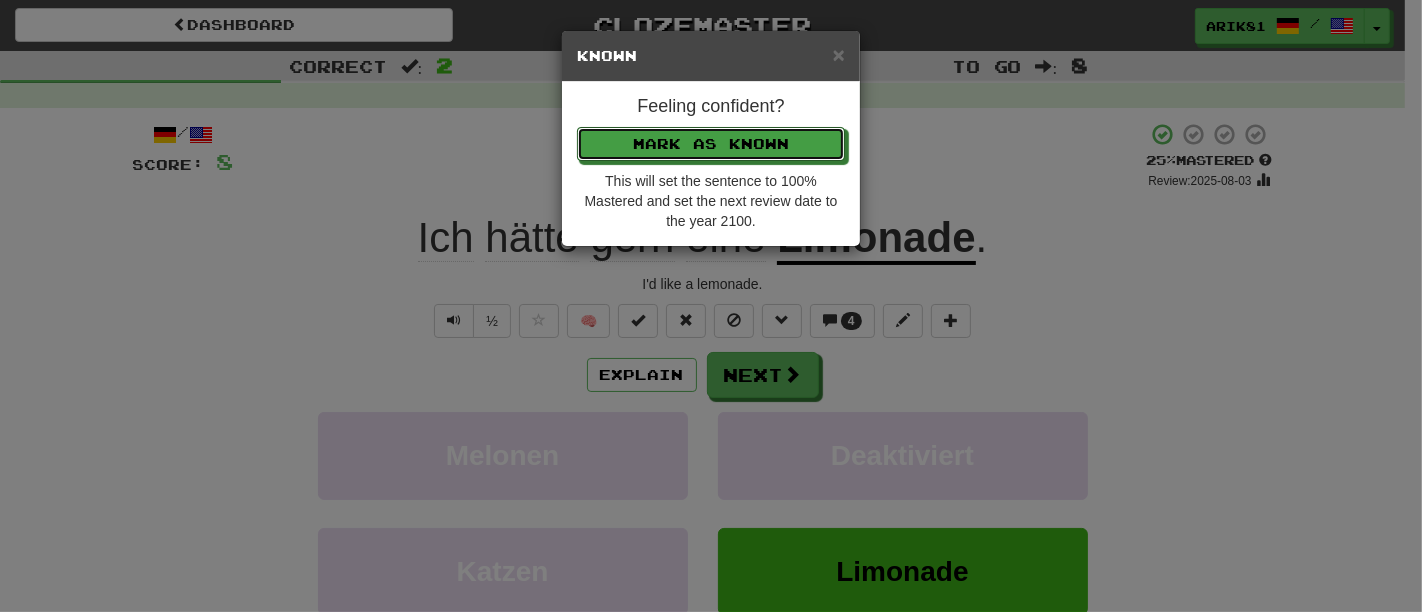 type 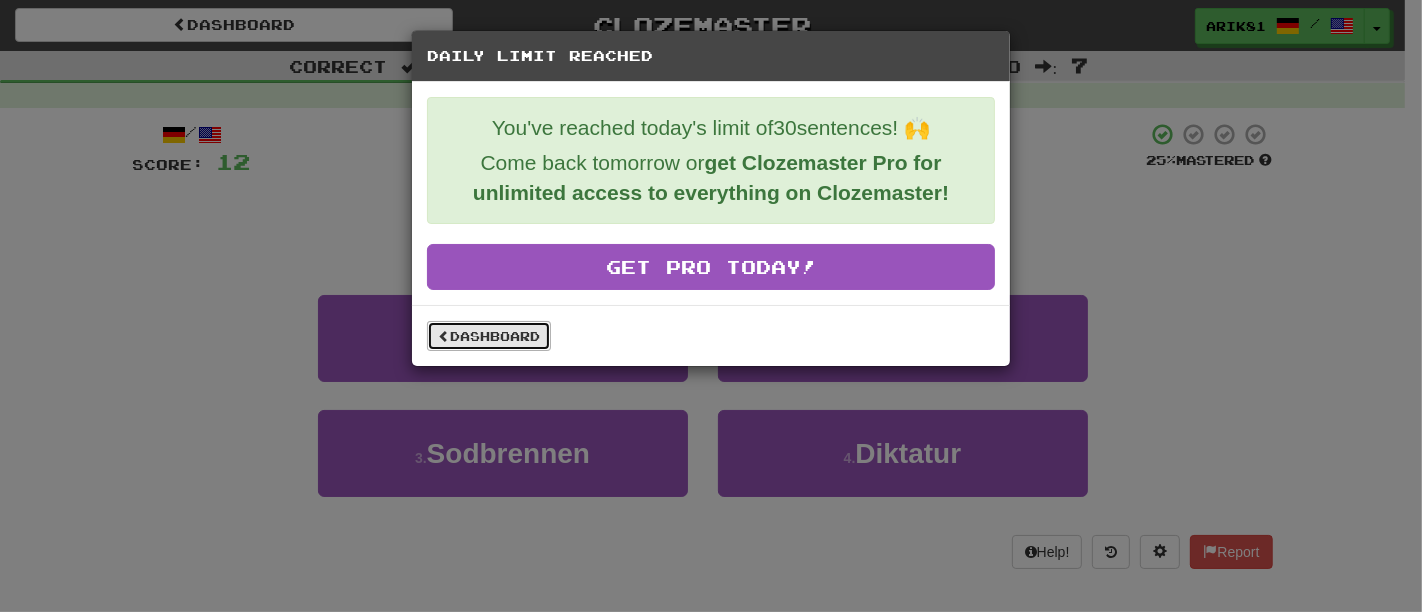click on "Dashboard" at bounding box center (489, 336) 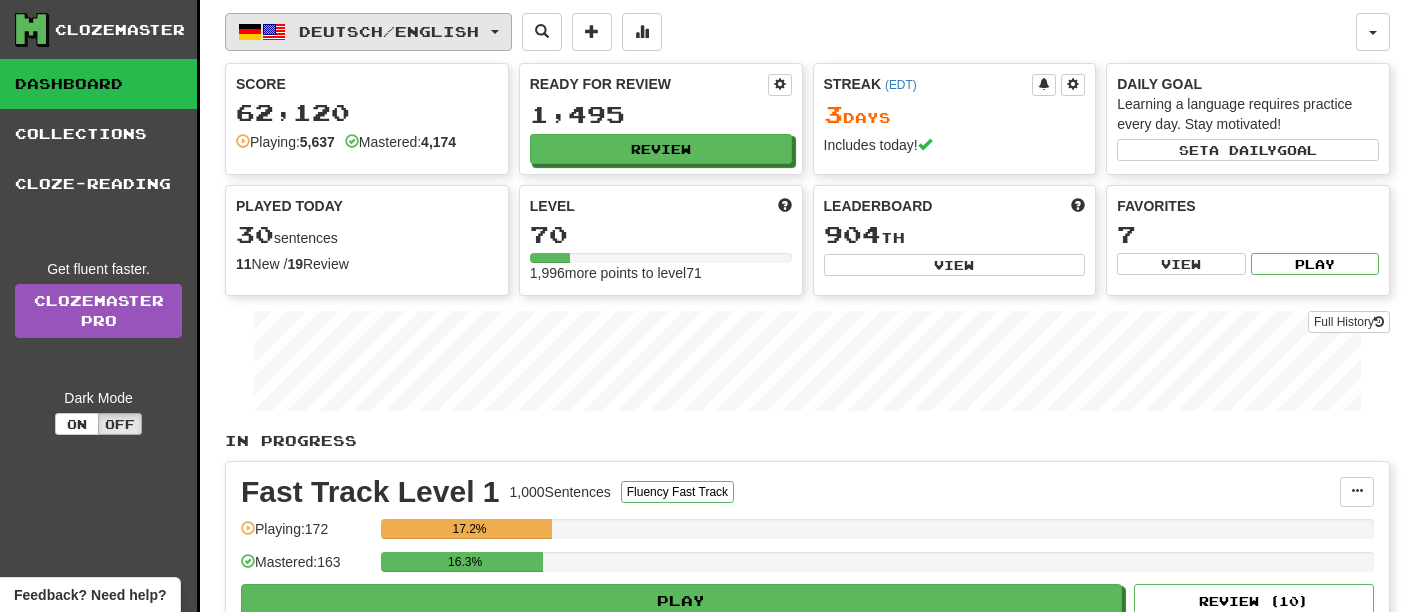 scroll, scrollTop: 0, scrollLeft: 0, axis: both 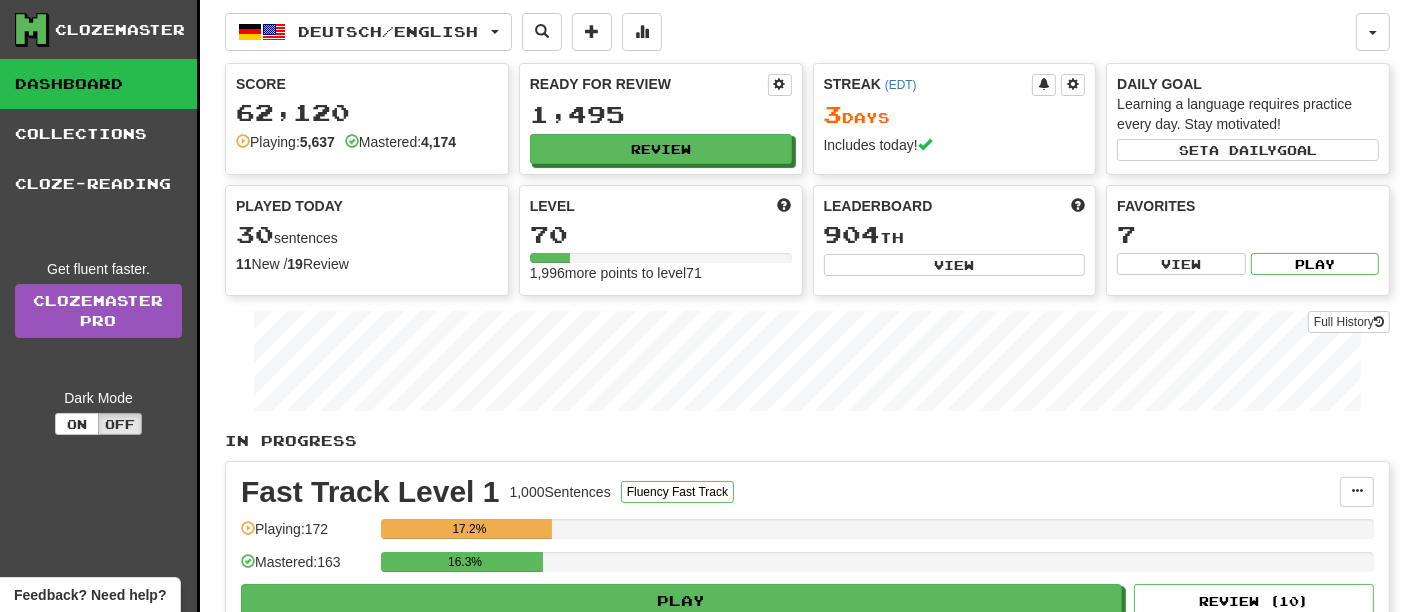 click on "Deutsch  /  English Deutsch  /  English Streak:  3   Review:  1,495 Points today:  124 Español  /  English Streak:  0   Review:  0 Points today:  0 Français  /  Español Streak:  2   Review:  311 Points today:  0 Italiano  /  Español Streak:  2   Review:  255 Points today:  0 Português  /  English Streak:  2   Review:  67 Daily Goal:  0  /  10 हिन्दी  /  English Streak:  0   Review:  20 Points today:  0  Language Pairing Username: Arik81 Edit  Account  Notifications  Activity Feed  Profile  Leaderboard  Forum  Logout Score 62,120  Playing:  5,637  Mastered:  4,174 Ready for Review 1,495   Review Streak   ( EDT ) 3  Day s Includes today!  Daily Goal Learning a language requires practice every day. Stay motivated! Set  a daily  goal Played Today 30  sentences 11  New /  19  Review Full History  Level 70 1,996  more points to level  71 Leaderboard 904 th View Favorites 7 View Play Full History  In Progress Fast Track Level 1 1,000  Sentences Fluency Fast Track Manage Sentences  Playing:  172 163" at bounding box center (807, 504) 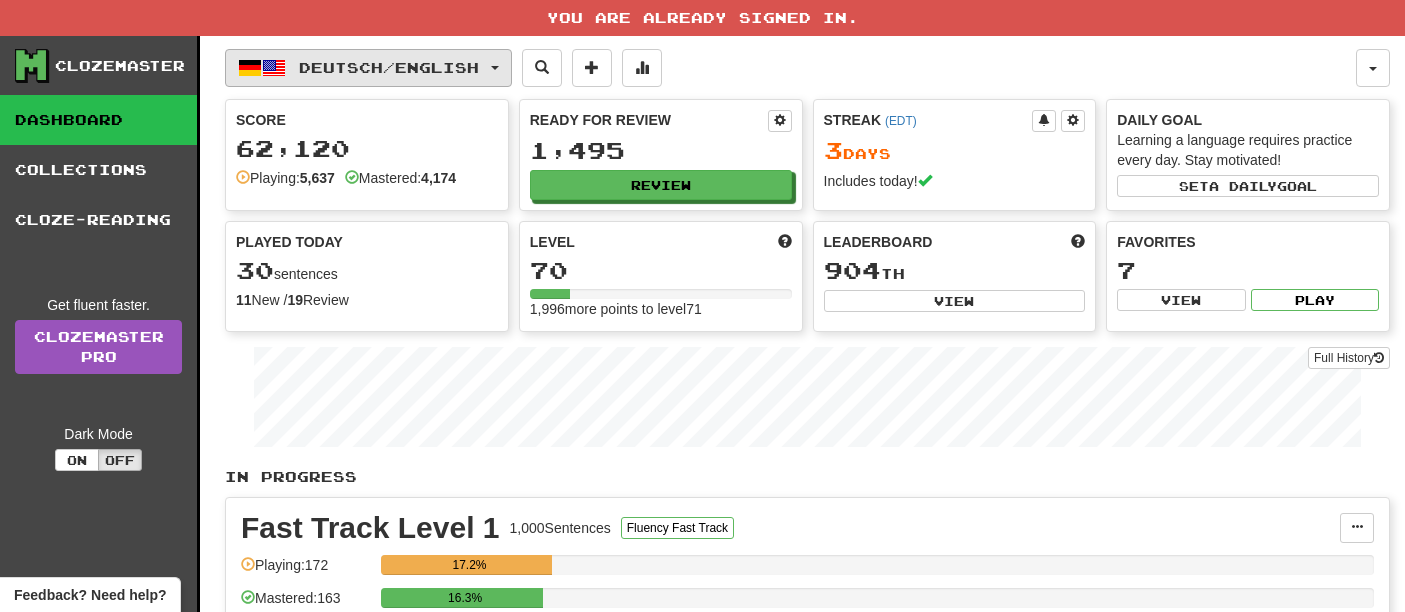 scroll, scrollTop: 0, scrollLeft: 0, axis: both 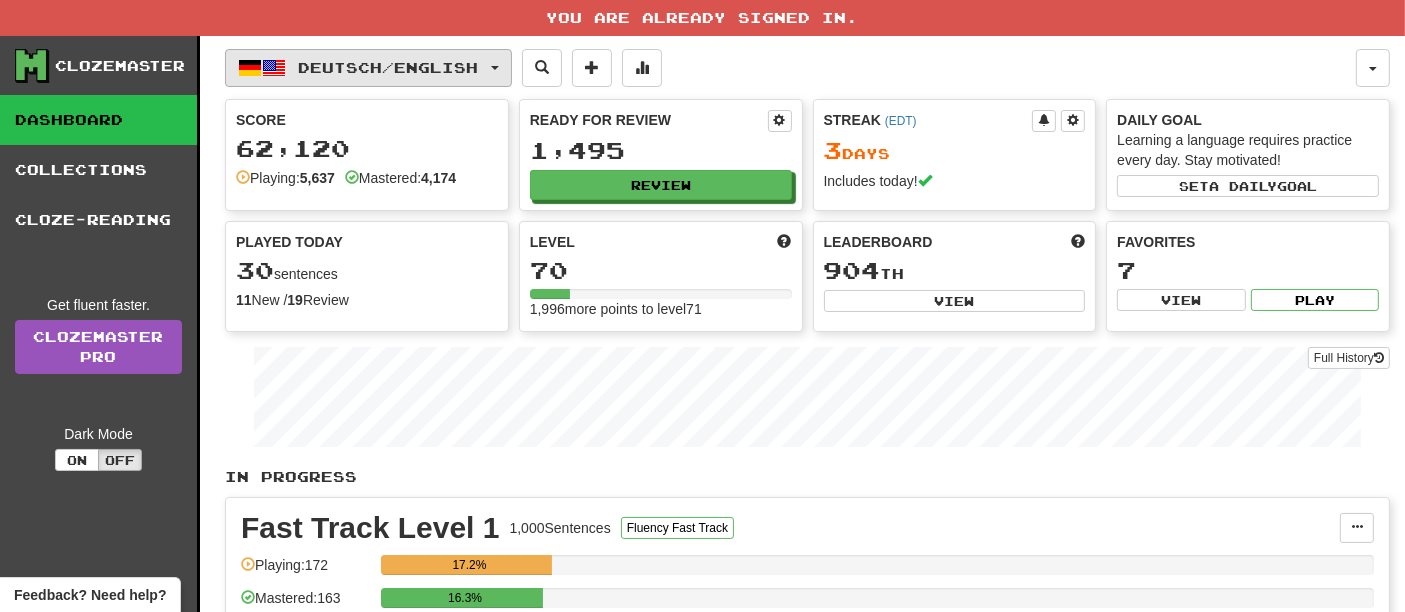 click on "Deutsch  /  English" at bounding box center [368, 68] 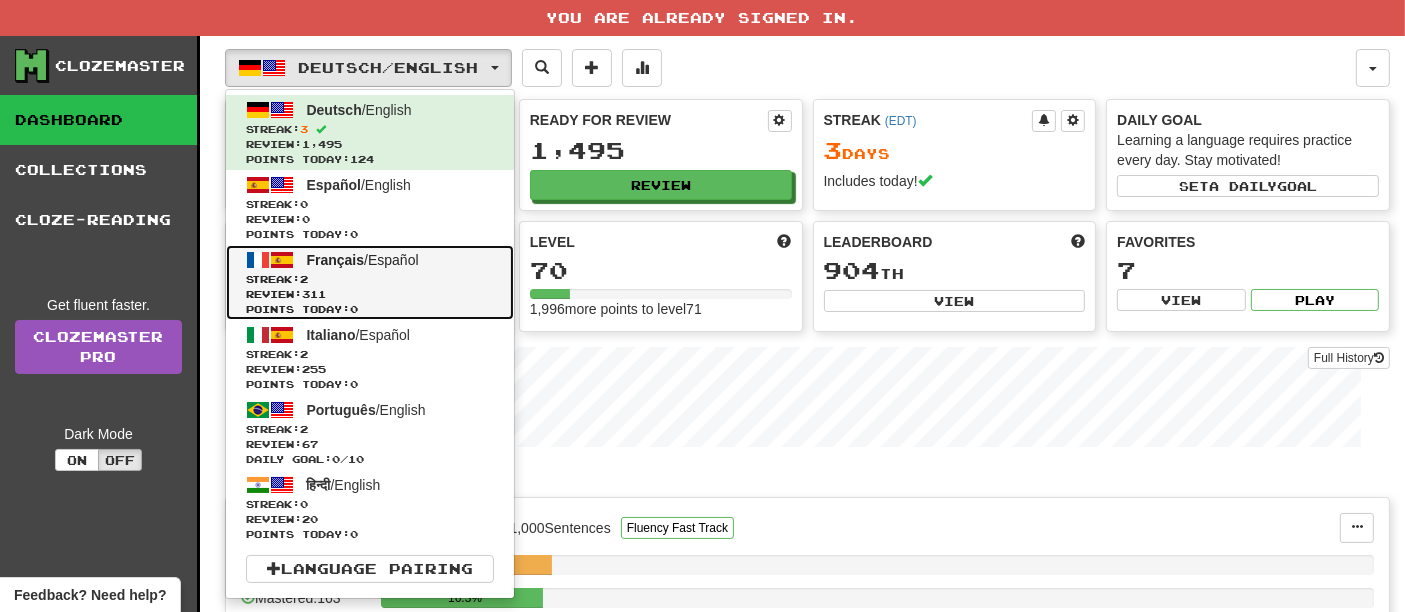 click on "Français  /  Español" at bounding box center [363, 260] 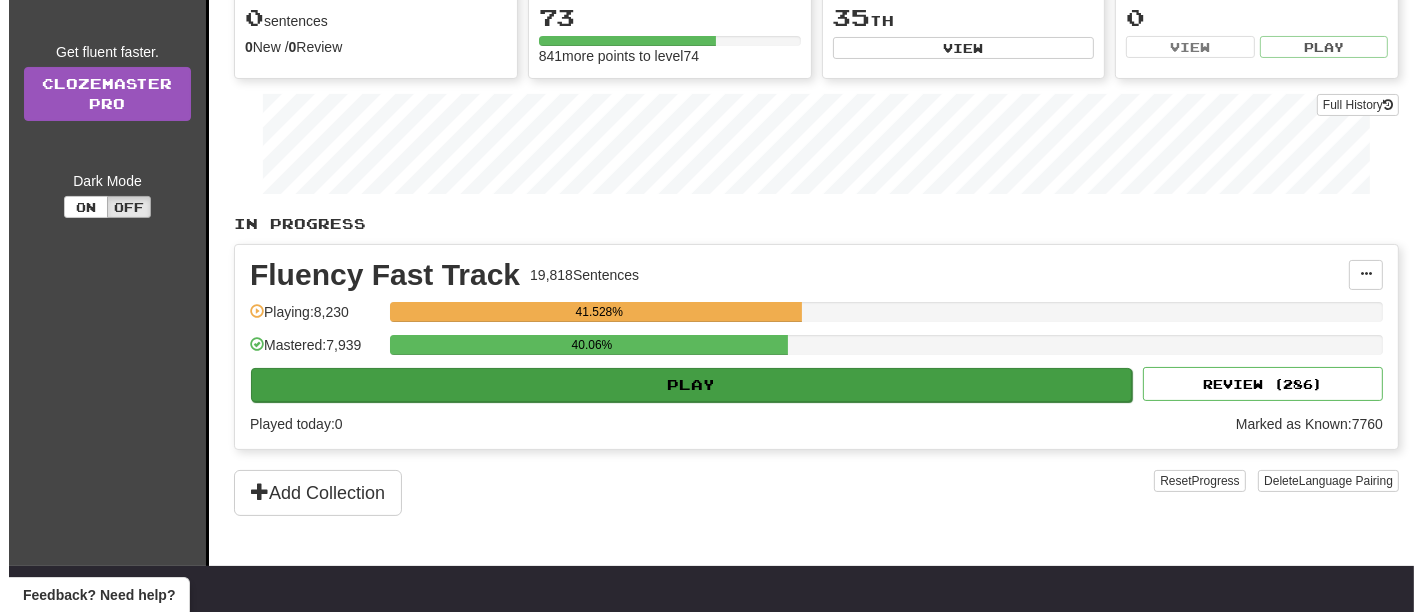 scroll, scrollTop: 217, scrollLeft: 0, axis: vertical 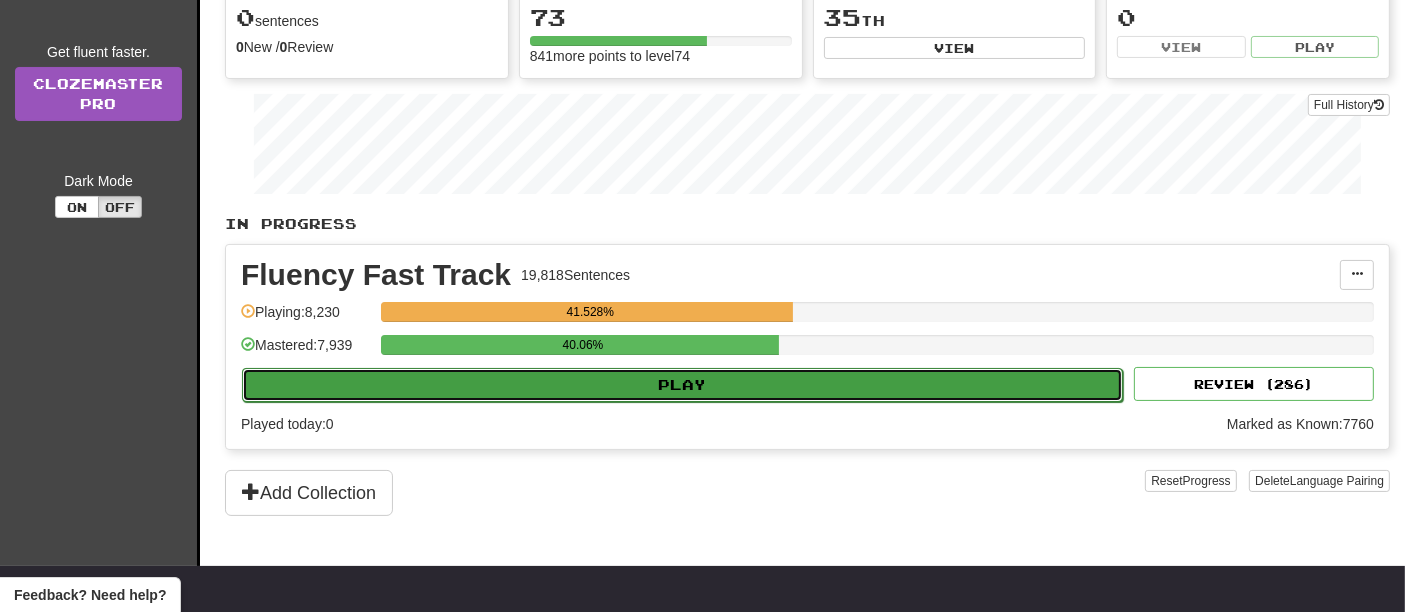 click on "Play" at bounding box center (682, 385) 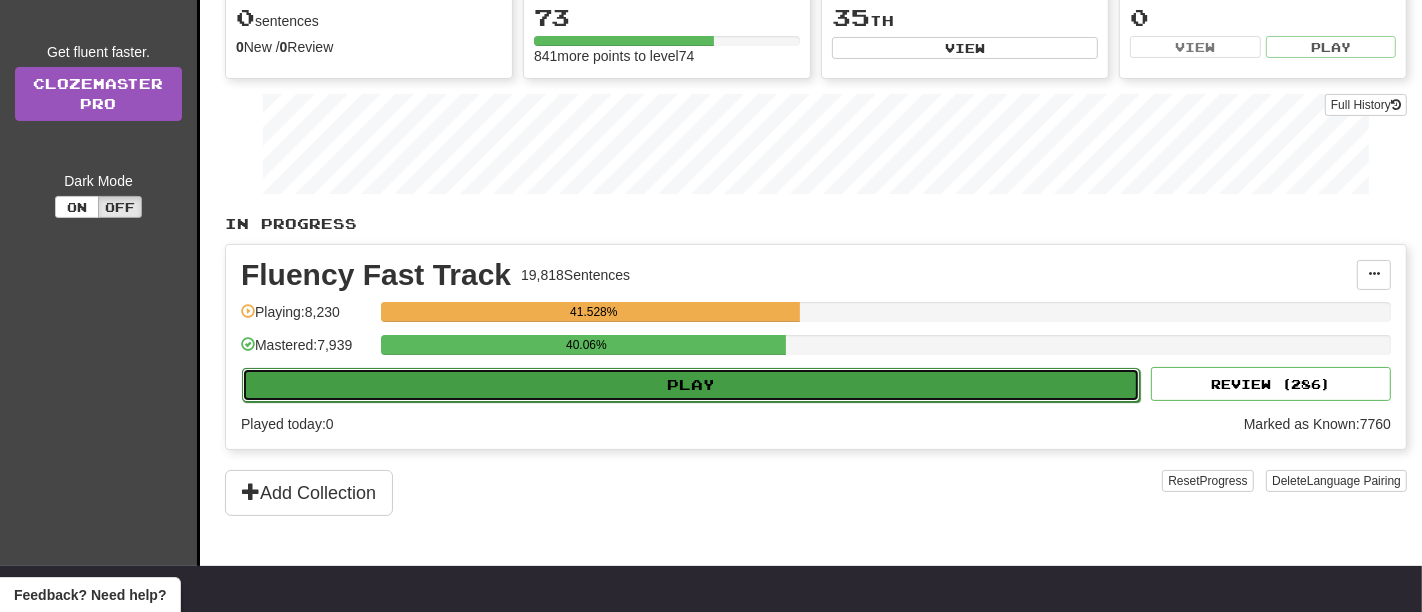 select on "**" 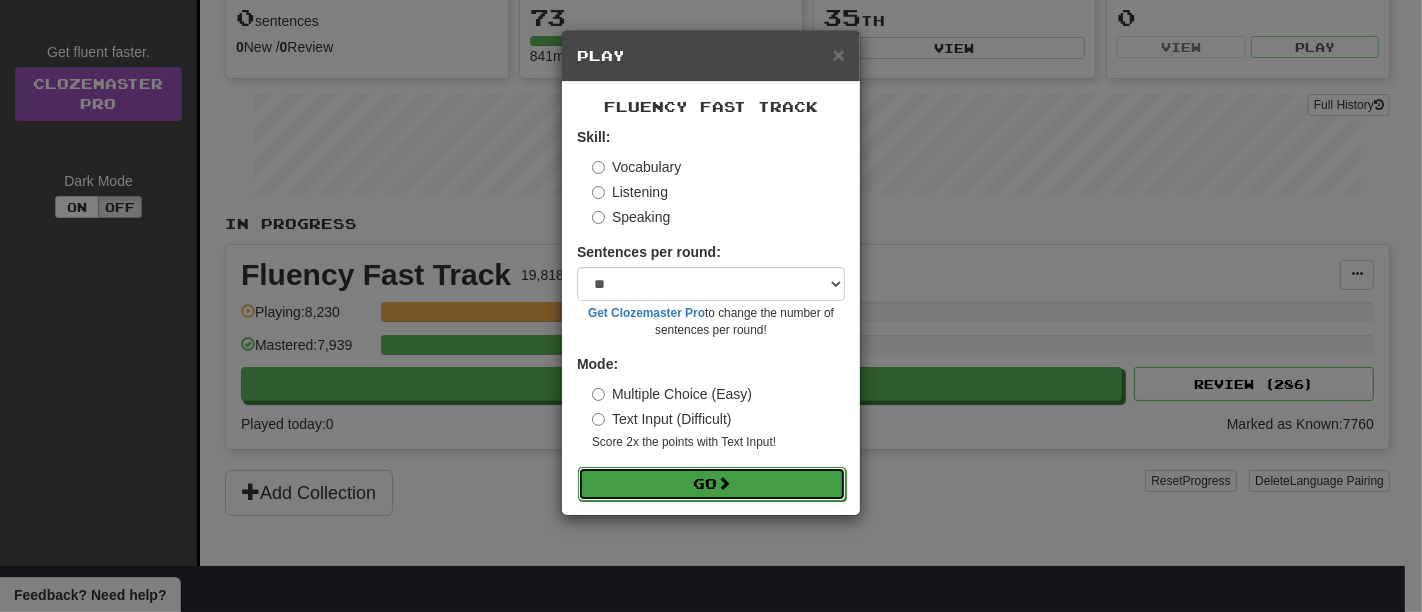 click on "Go" at bounding box center (712, 484) 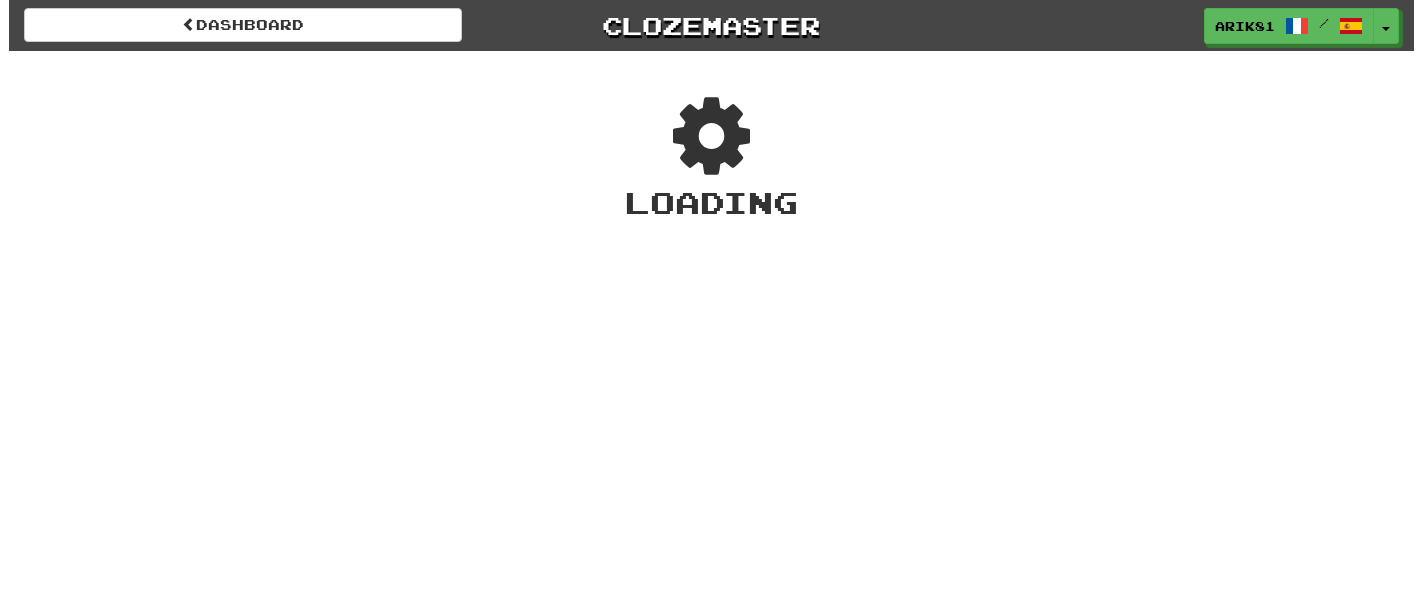 scroll, scrollTop: 0, scrollLeft: 0, axis: both 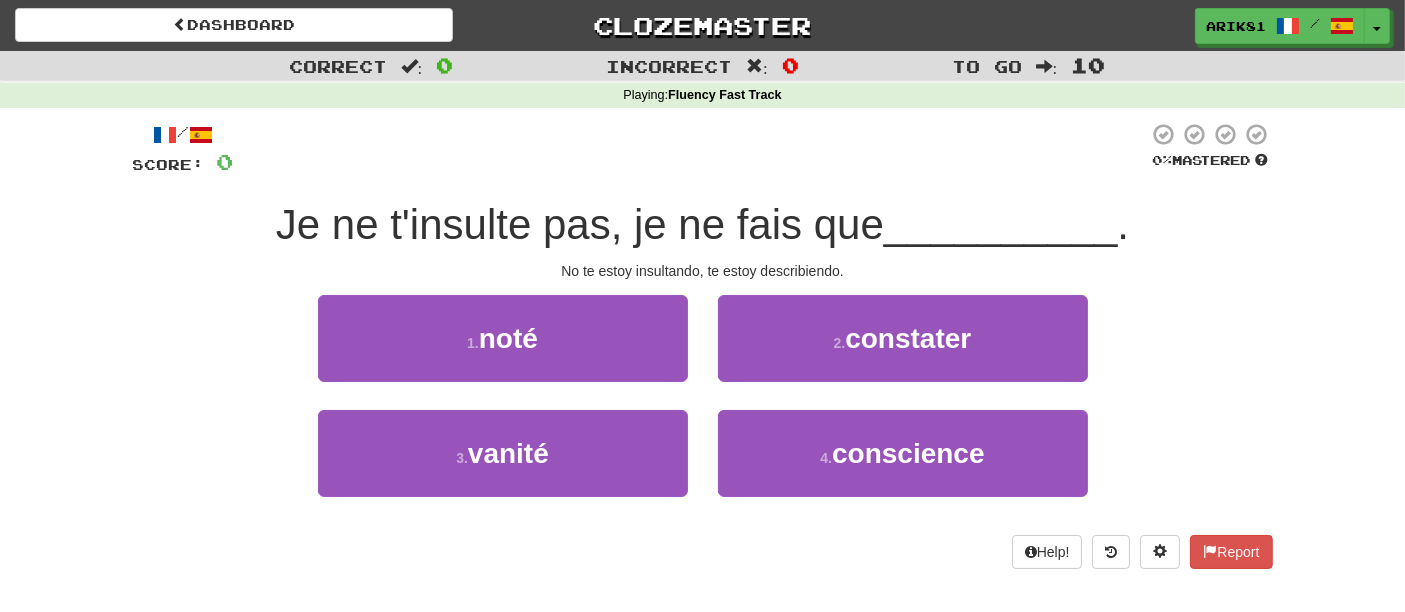 click on "1 .  noté 2 .  constater" at bounding box center (703, 352) 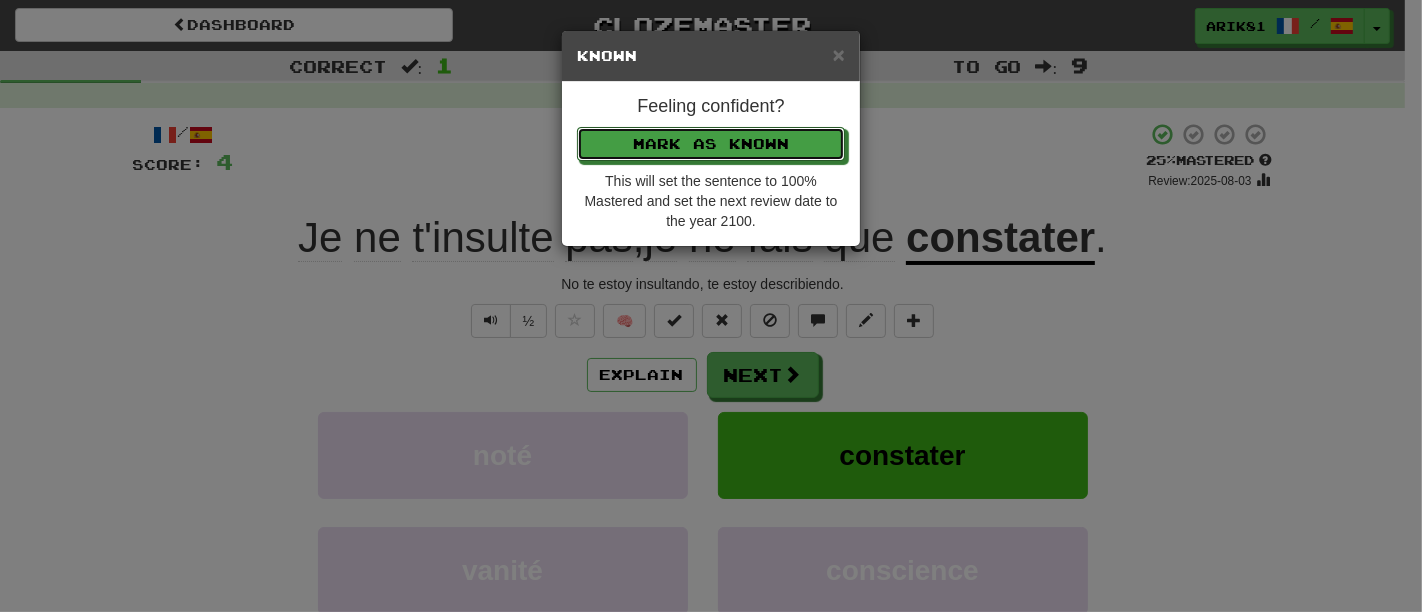 type 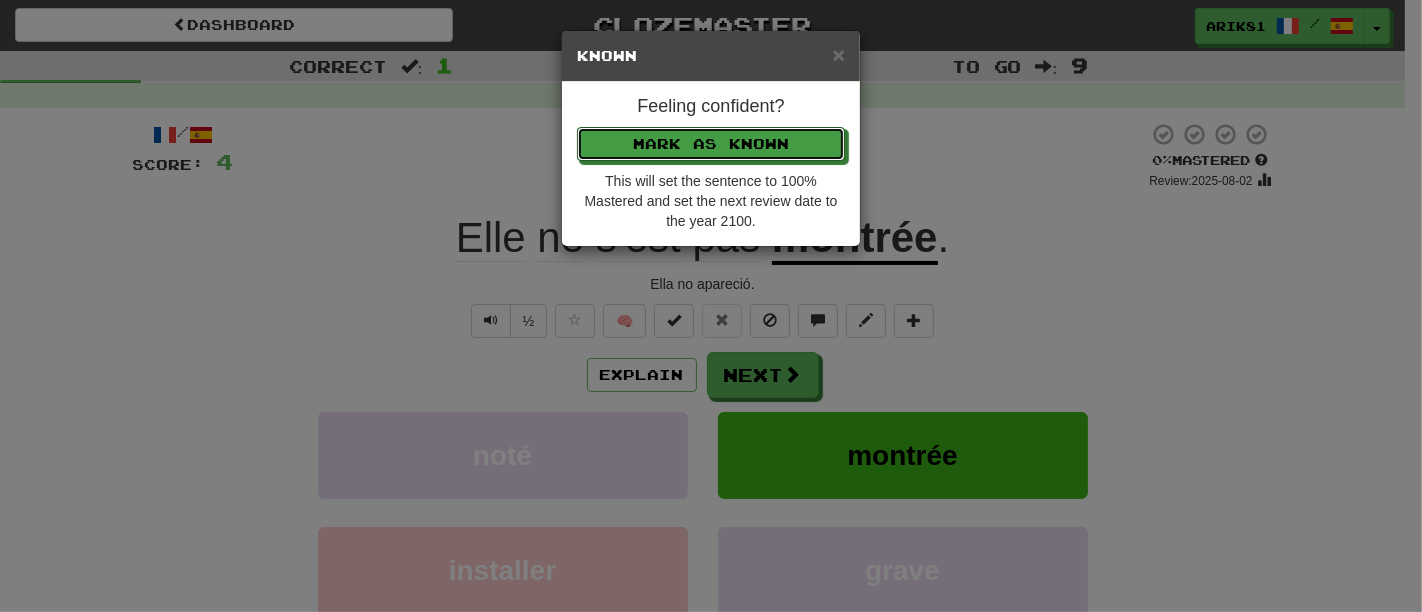 click on "Mark as Known" at bounding box center (711, 144) 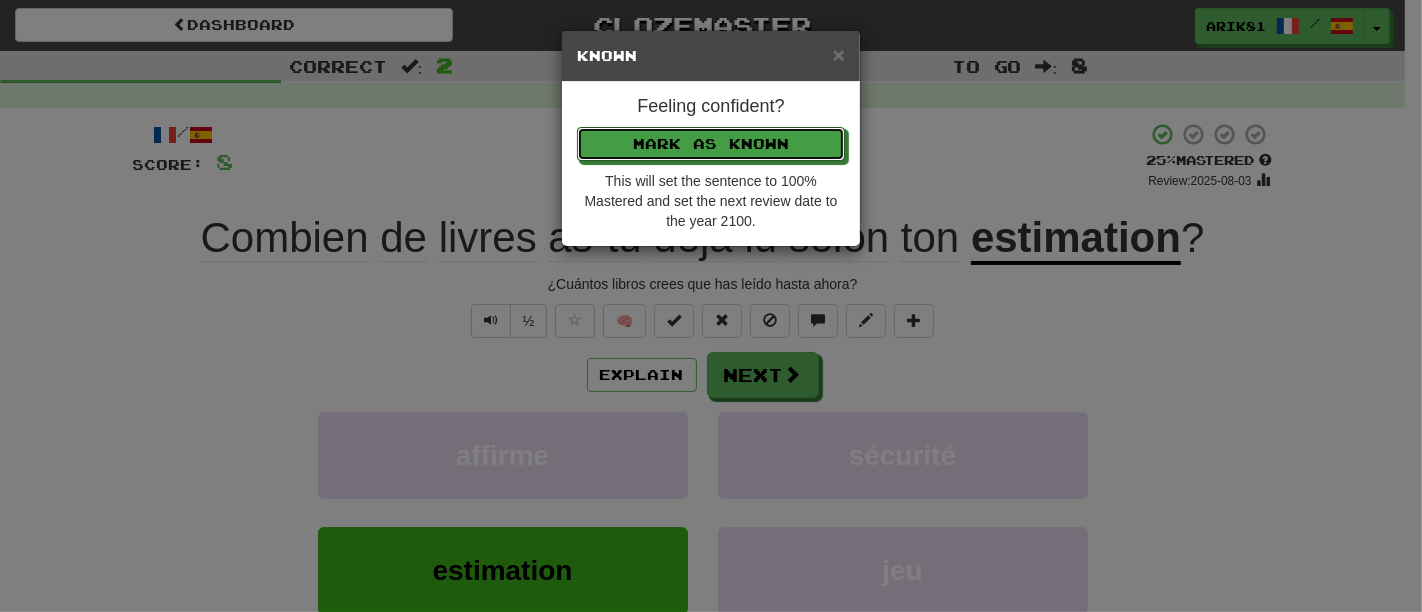 click on "Mark as Known" at bounding box center [711, 144] 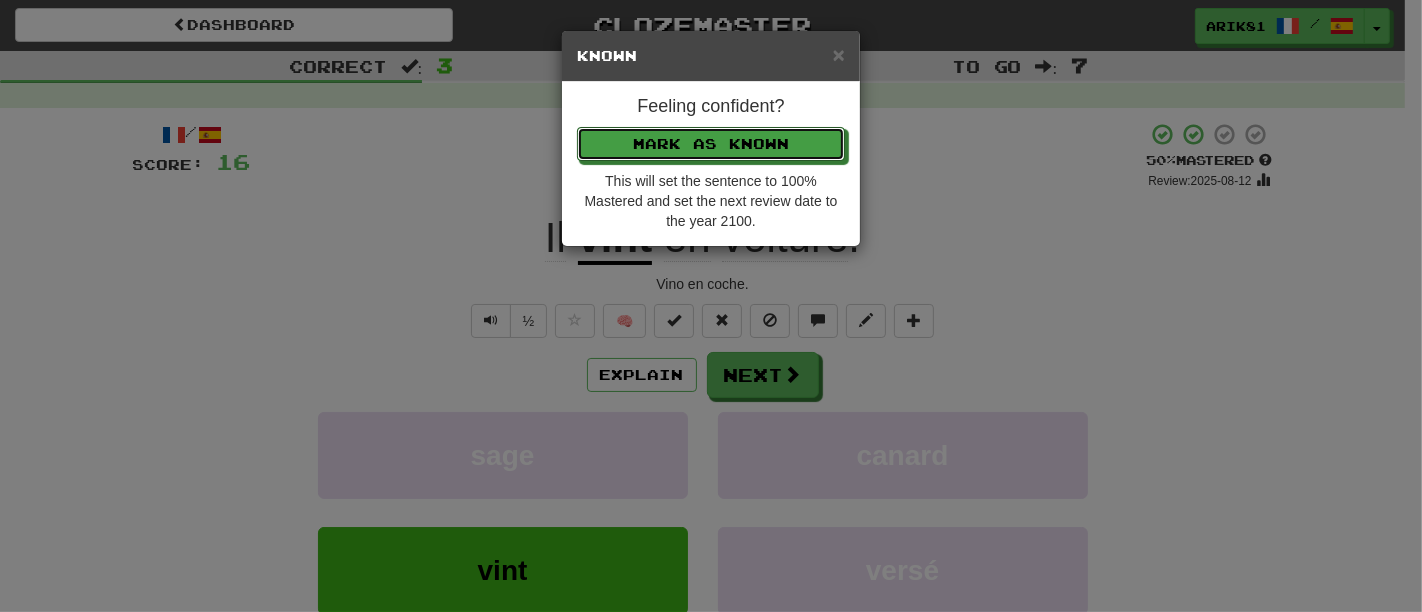 click on "Mark as Known" at bounding box center [711, 144] 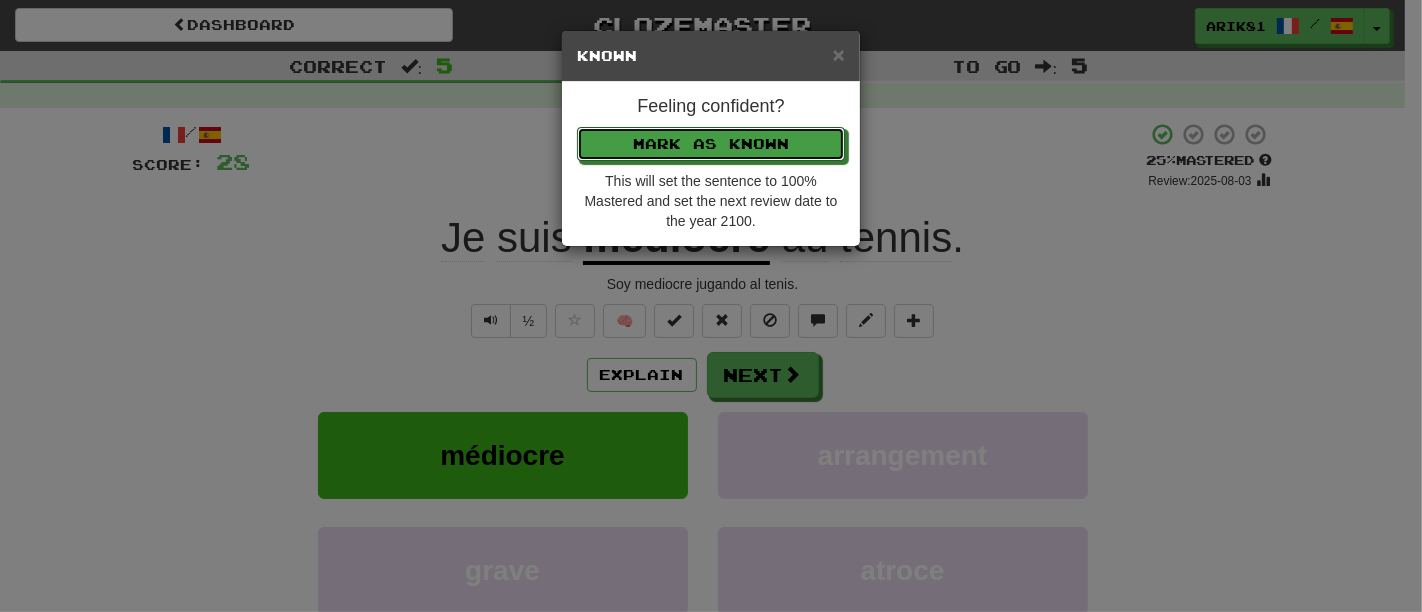 click on "Mark as Known" at bounding box center [711, 144] 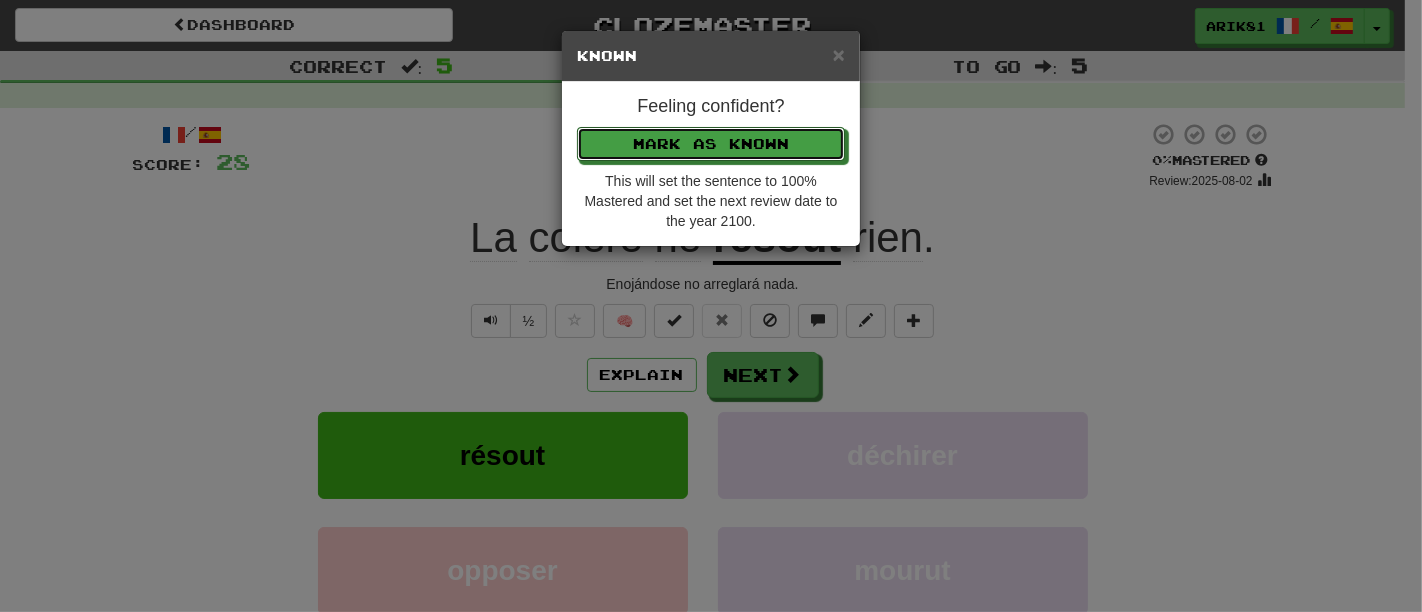 click on "Mark as Known" at bounding box center (711, 144) 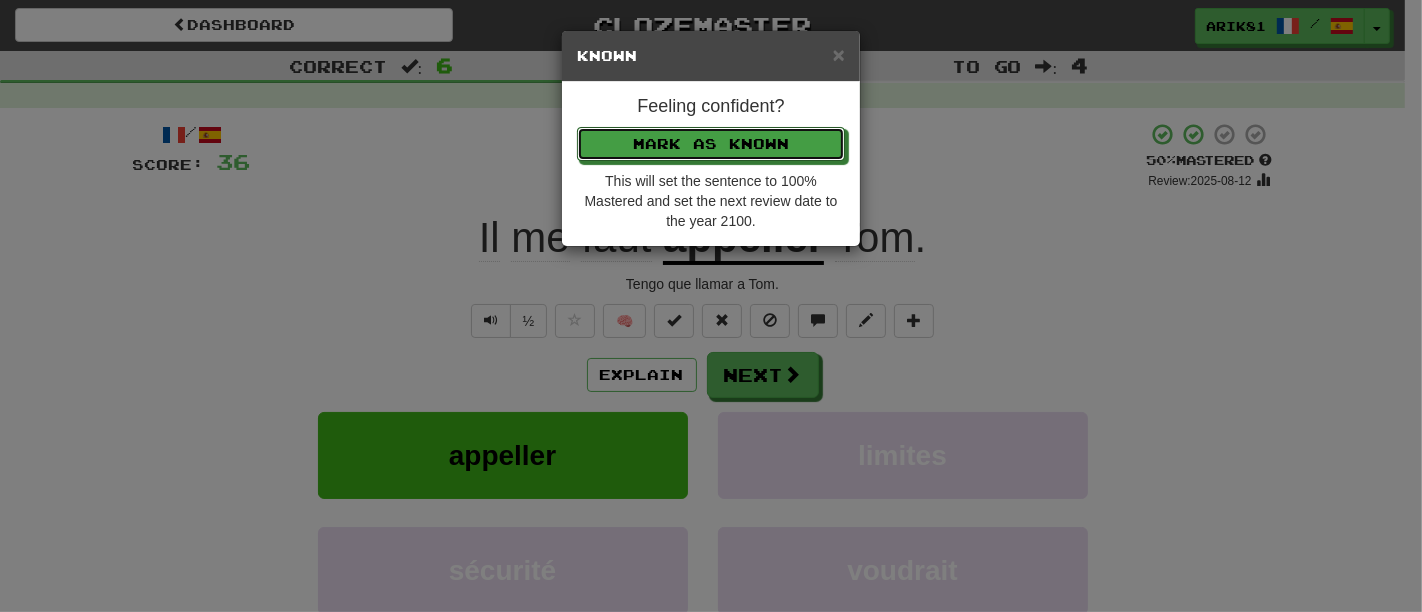 click on "Mark as Known" at bounding box center [711, 144] 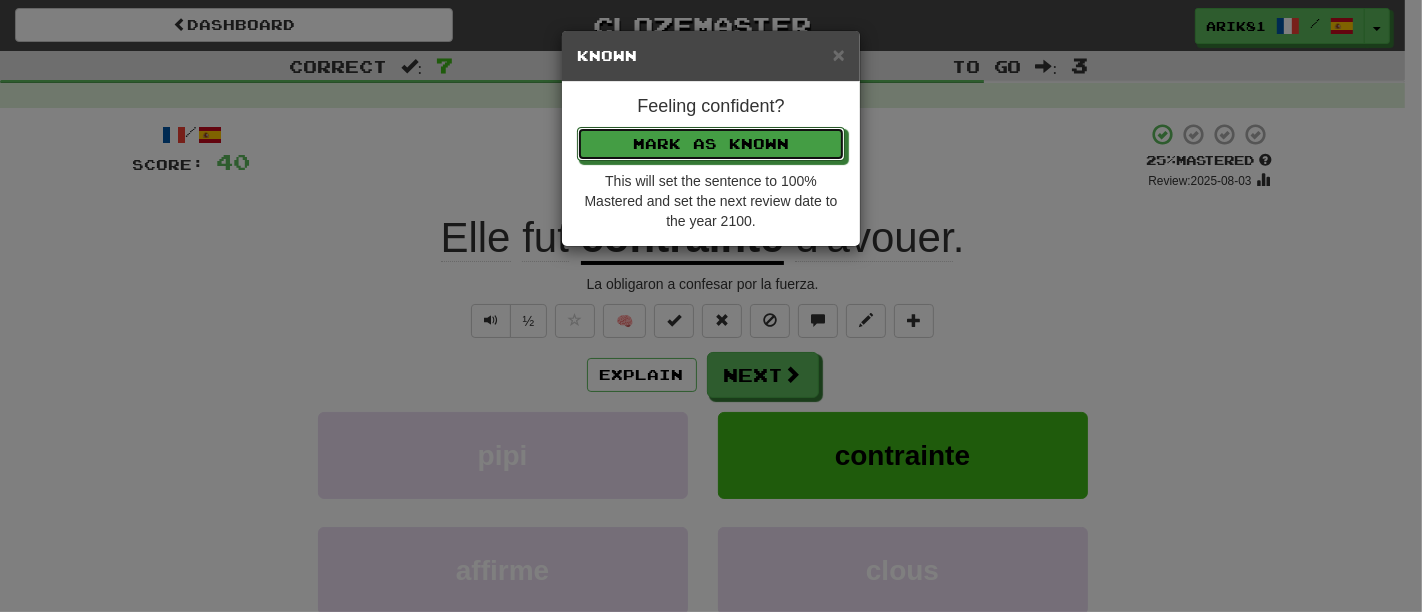 click on "Mark as Known" at bounding box center [711, 144] 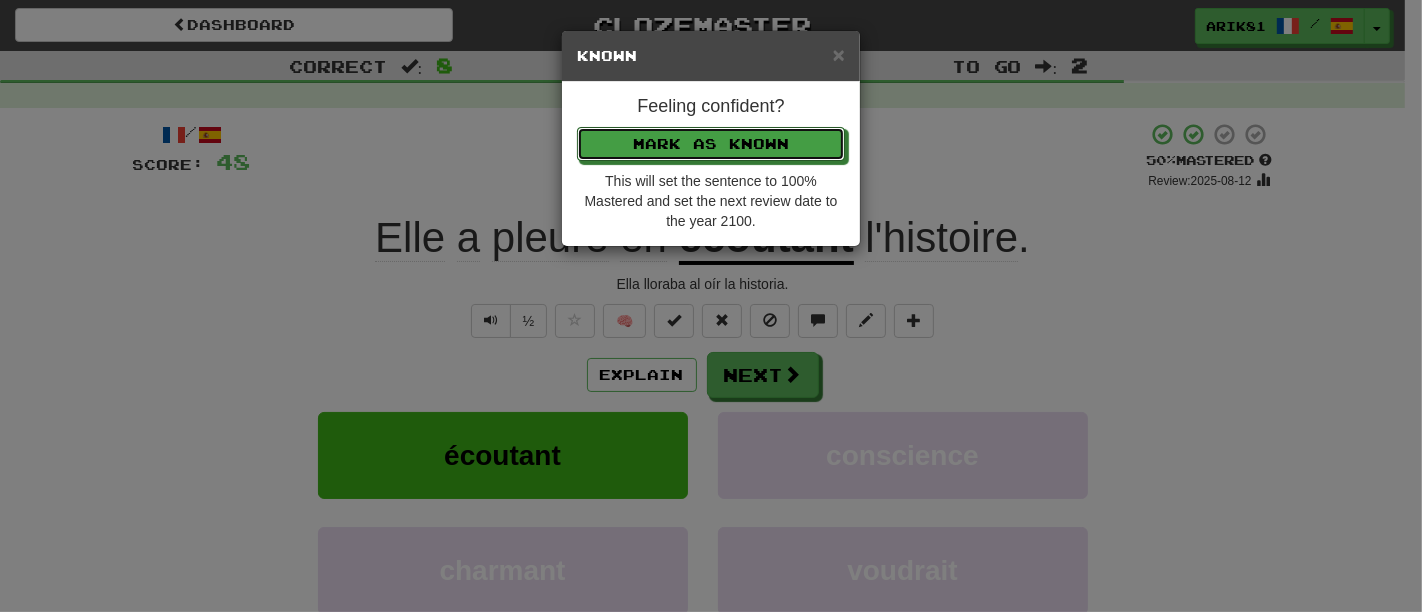 click on "Mark as Known" at bounding box center (711, 144) 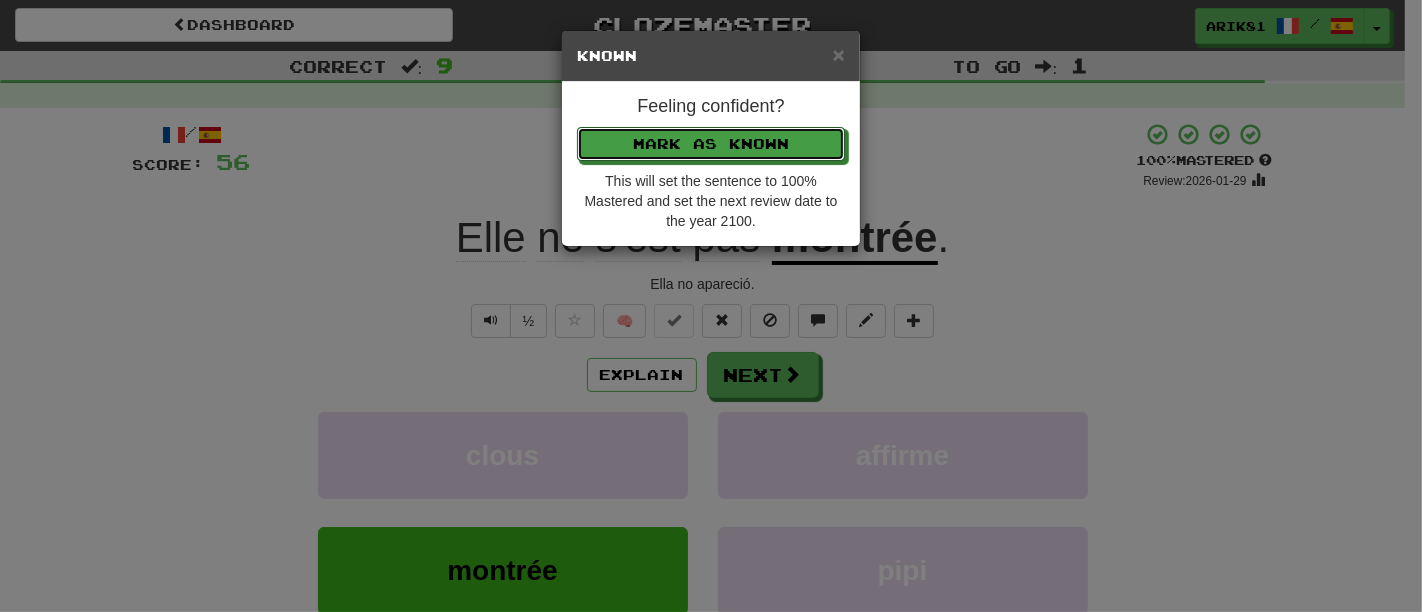 click on "Mark as Known" at bounding box center (711, 144) 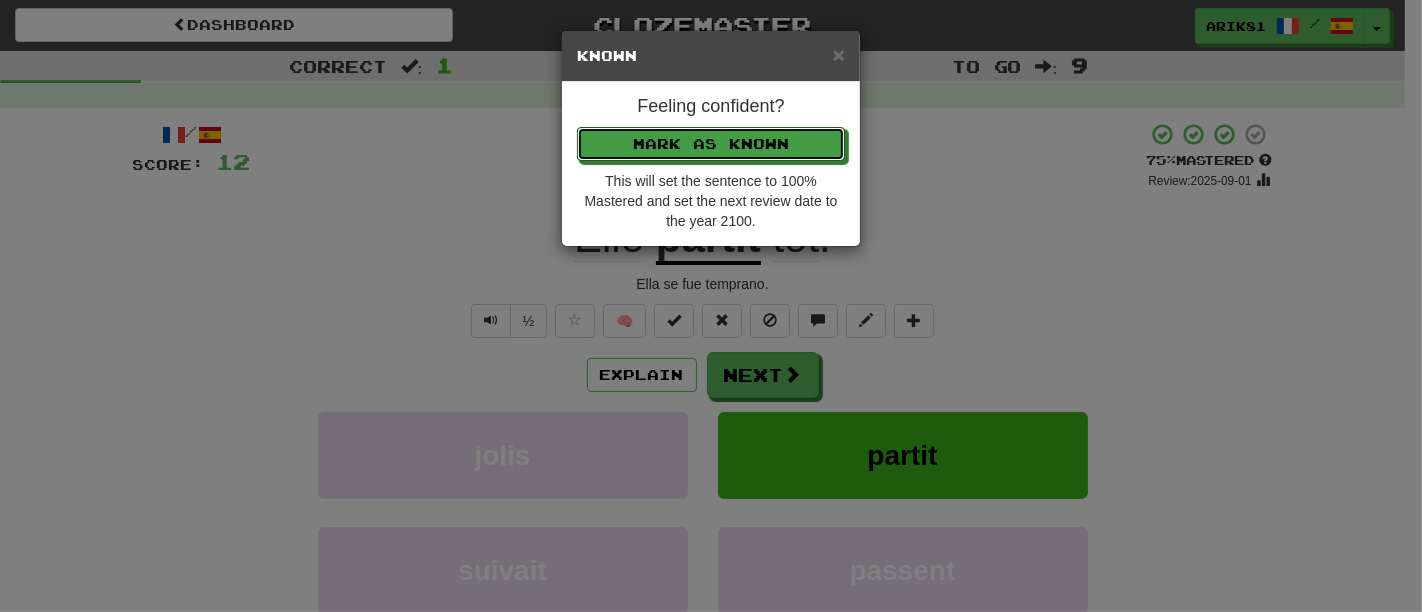 type 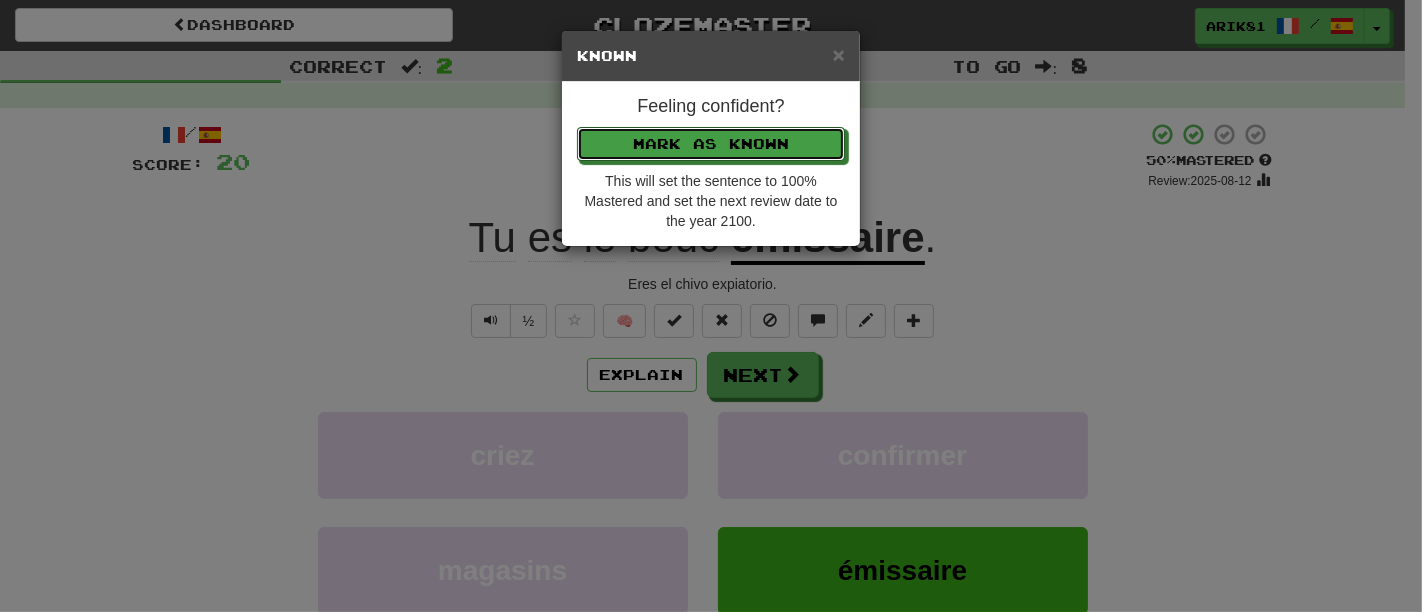 click on "Mark as Known" at bounding box center [711, 144] 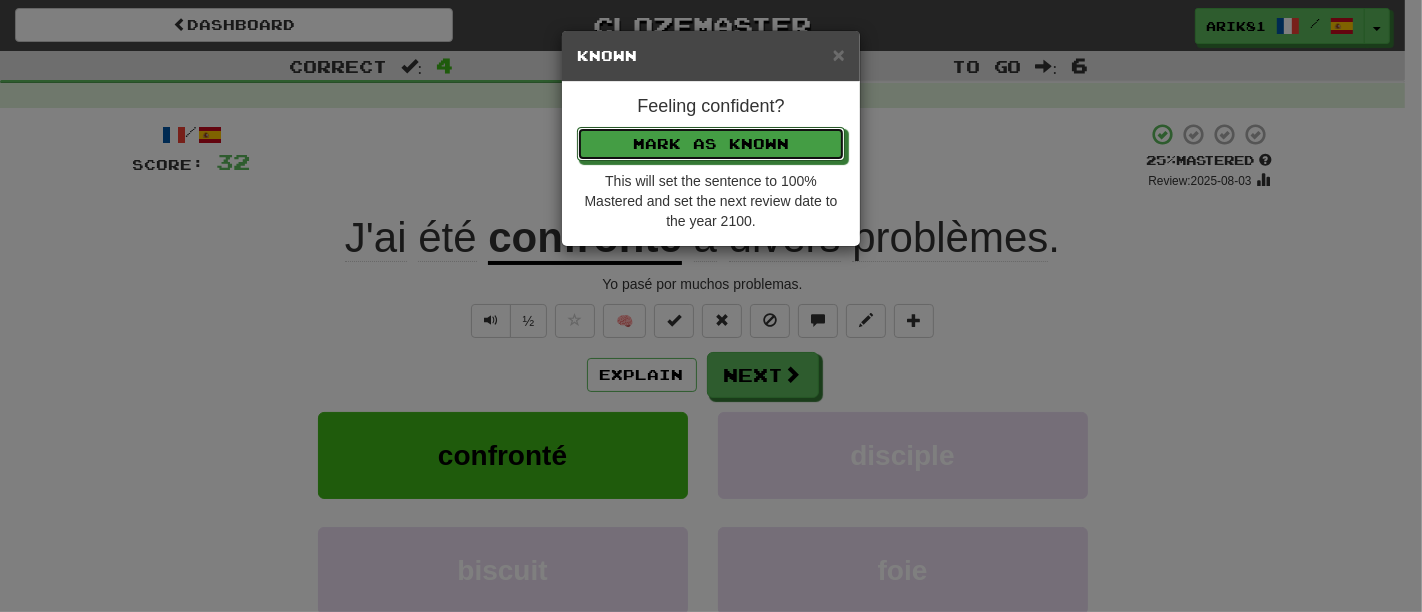 click on "Mark as Known" at bounding box center (711, 144) 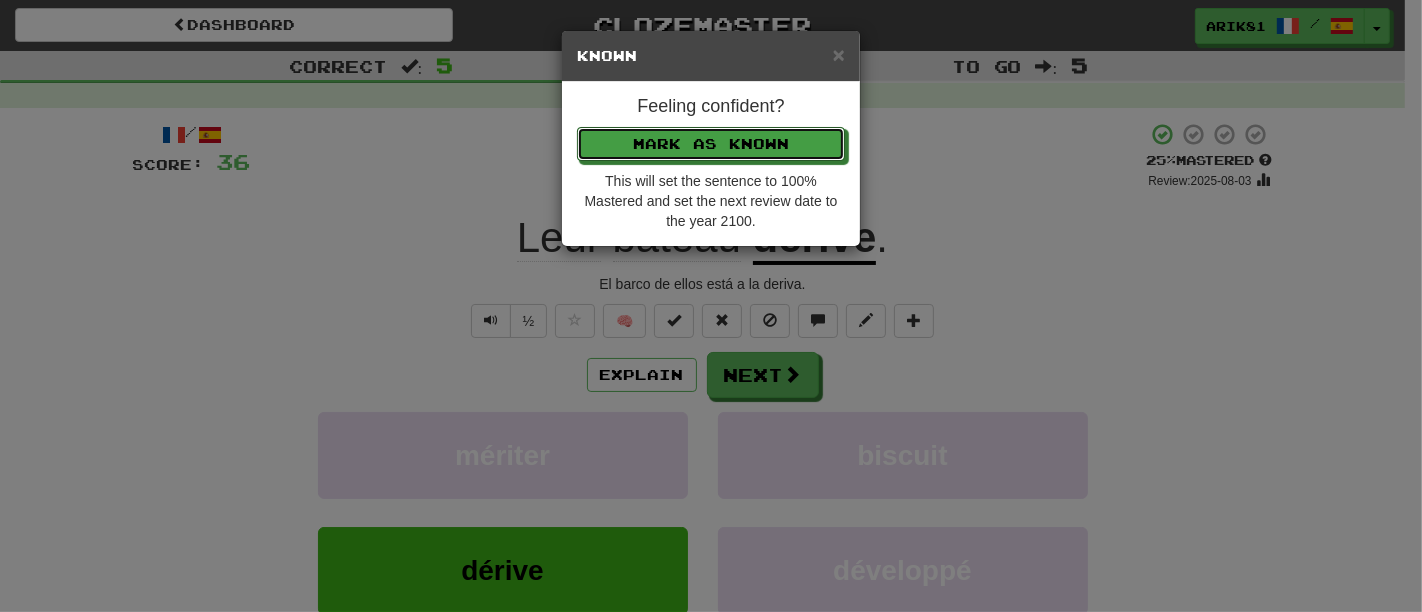 click on "Mark as Known" at bounding box center (711, 144) 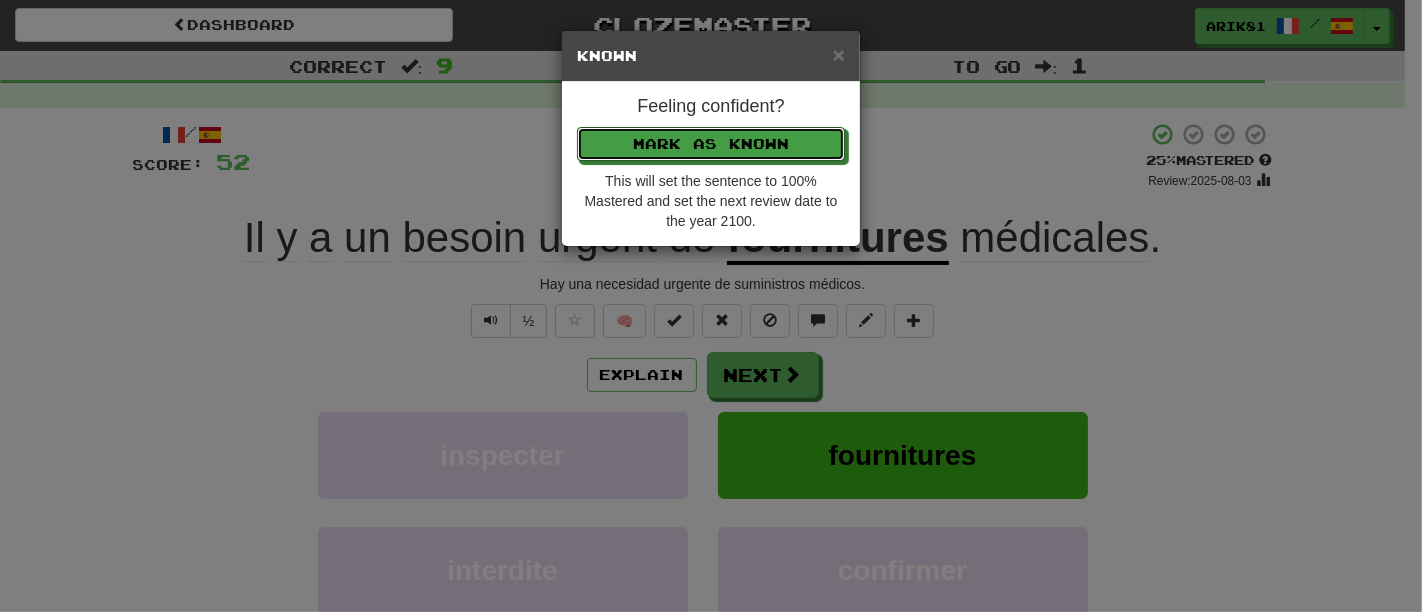 click on "Mark as Known" at bounding box center (711, 144) 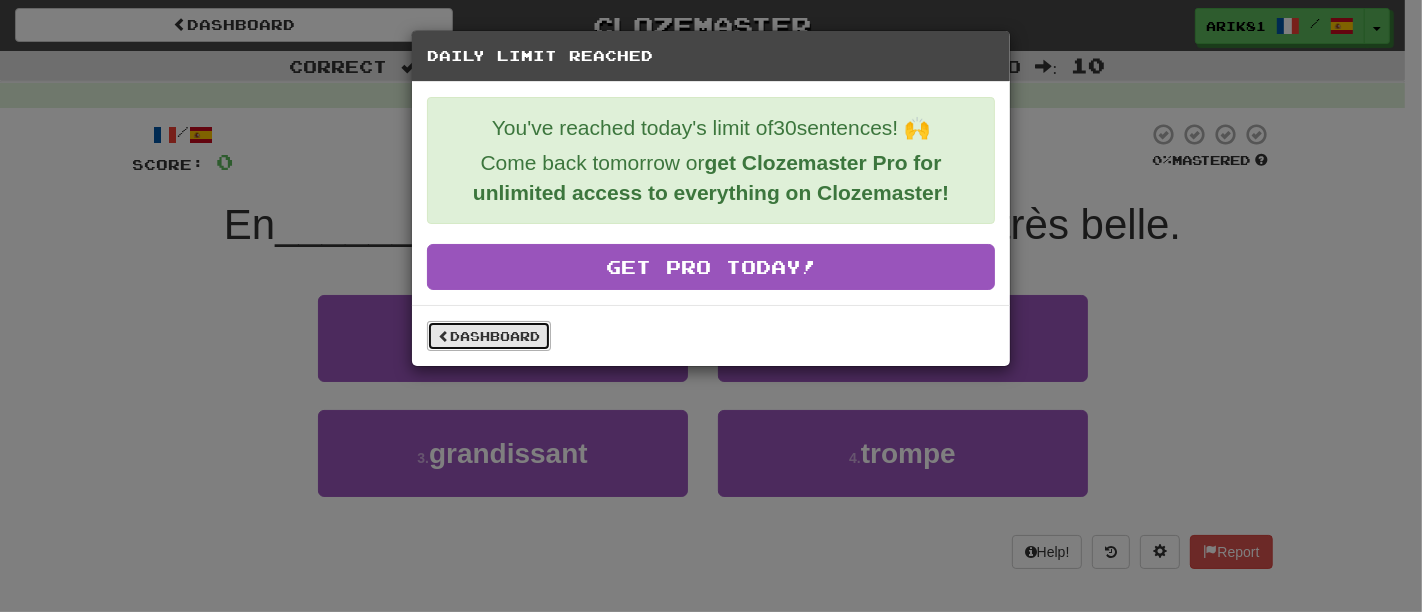 click on "Dashboard" at bounding box center [489, 336] 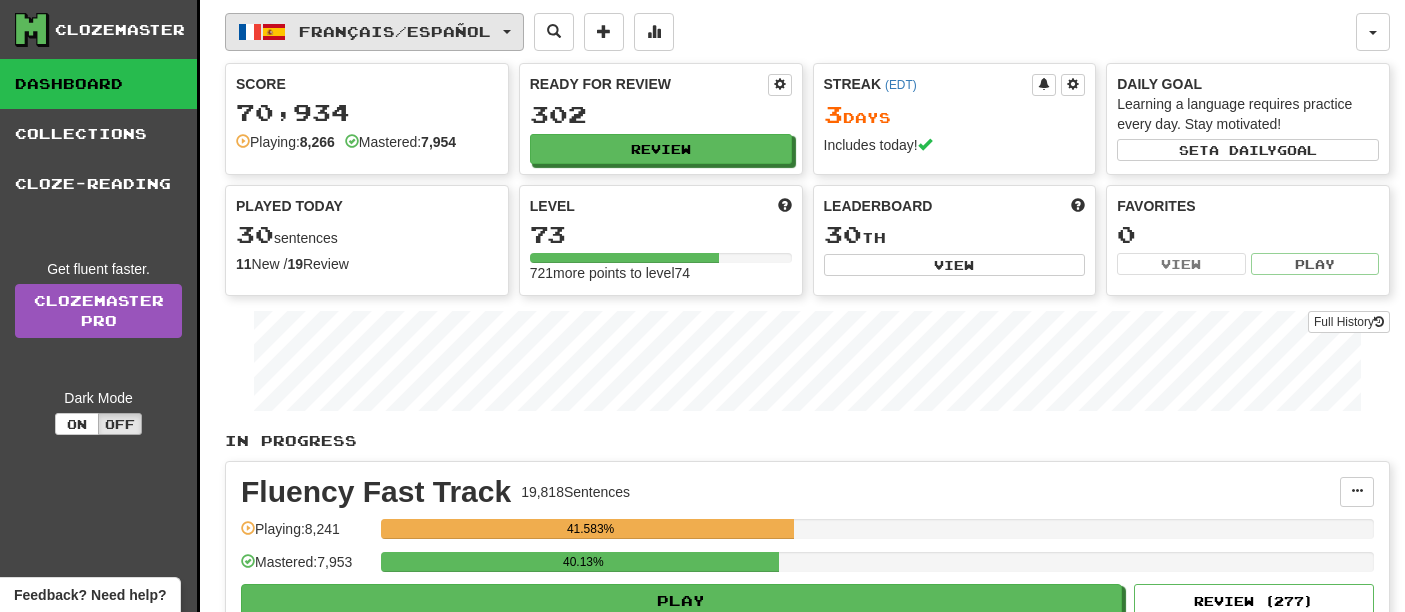 scroll, scrollTop: 0, scrollLeft: 0, axis: both 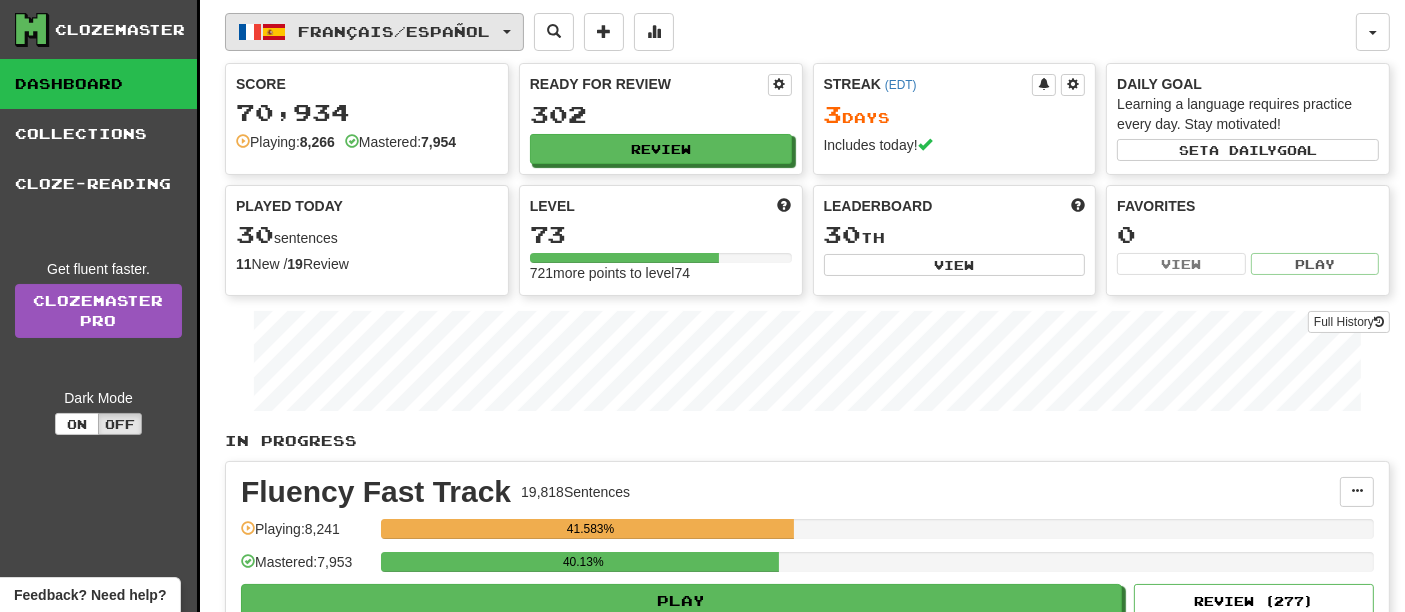 click on "Français  /  Español" at bounding box center [374, 32] 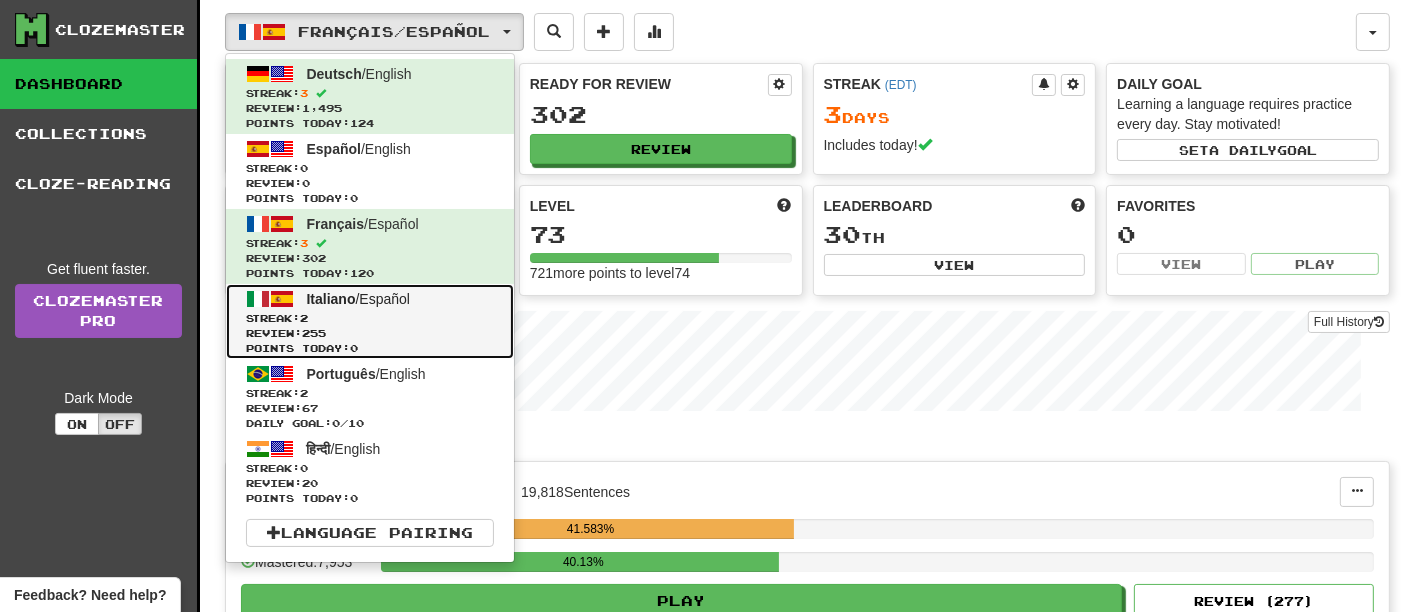 click on "Italiano  /  Español" at bounding box center (359, 299) 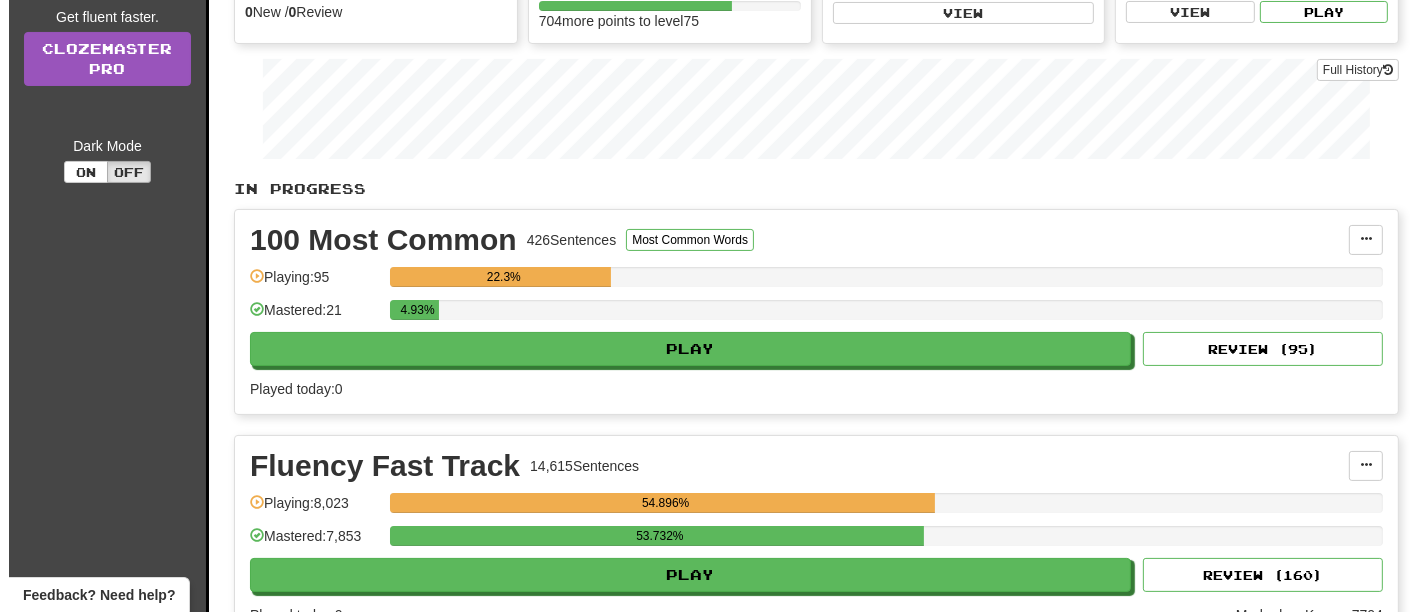 scroll, scrollTop: 257, scrollLeft: 0, axis: vertical 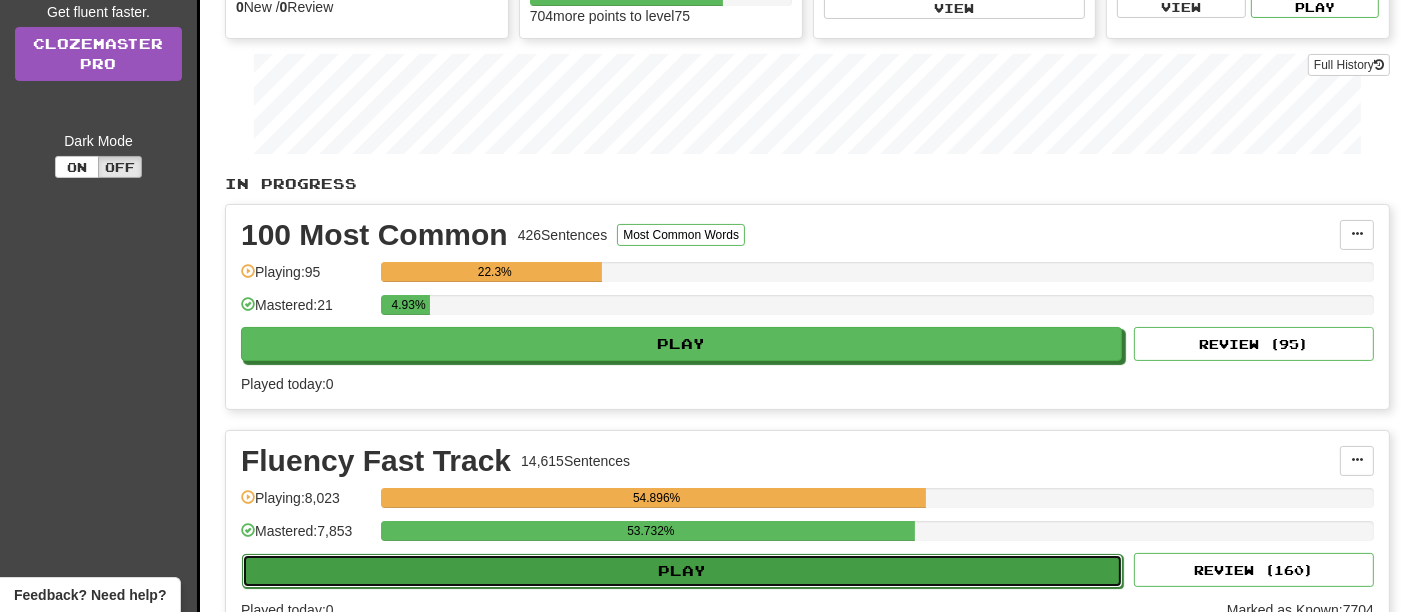 click on "Play" at bounding box center [682, 571] 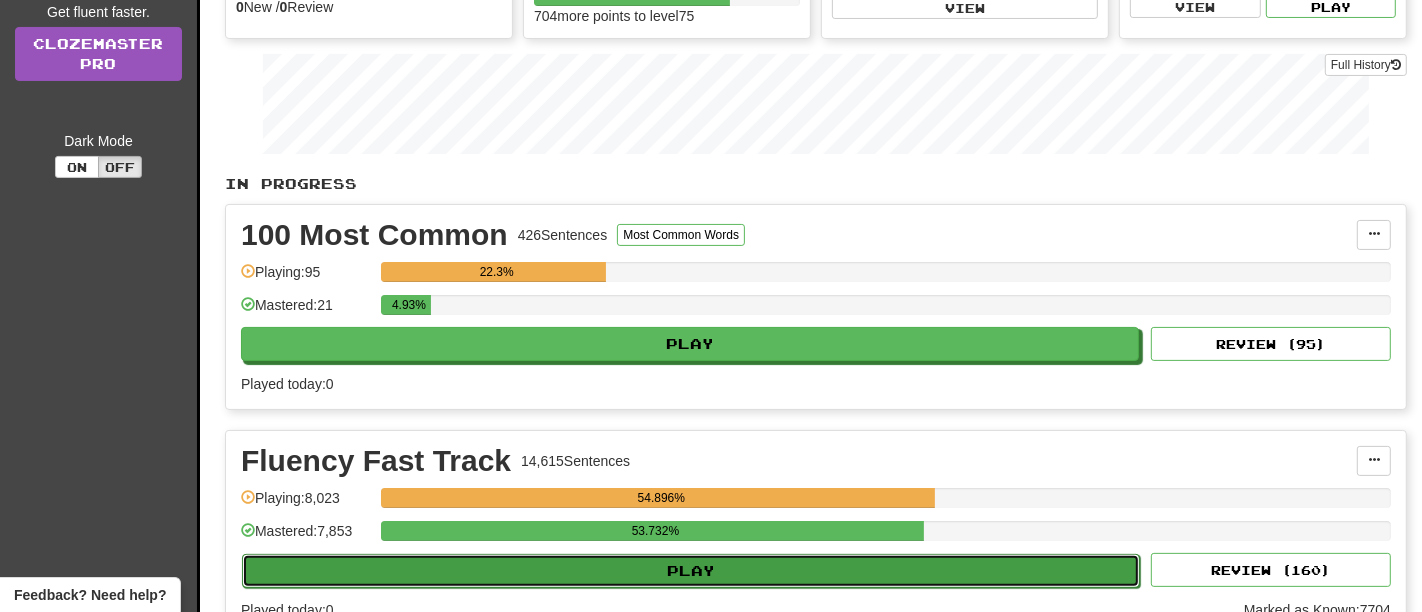 select on "**" 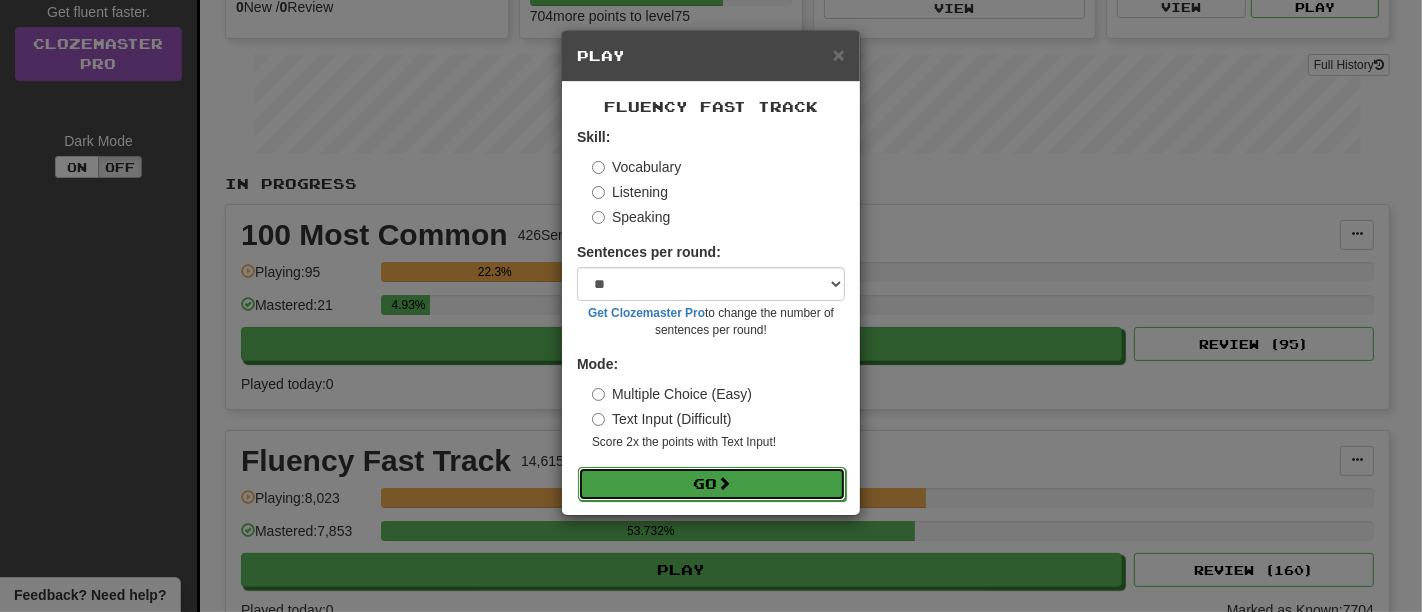 click on "Go" at bounding box center (712, 484) 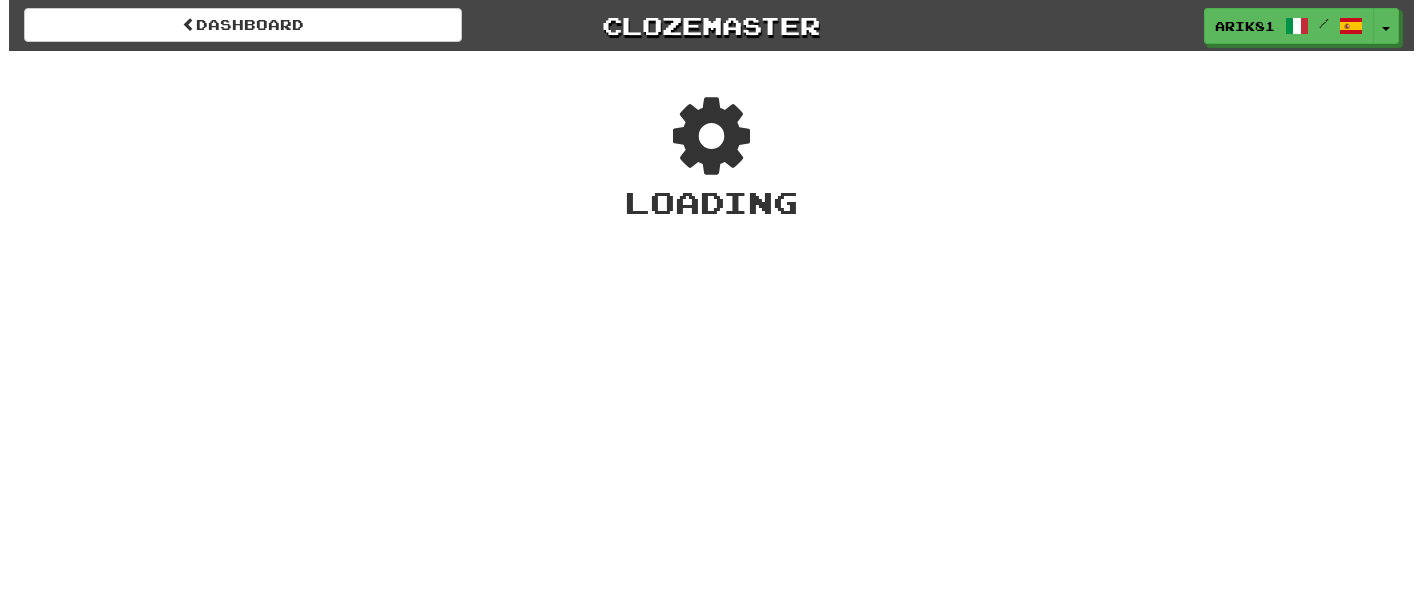 scroll, scrollTop: 0, scrollLeft: 0, axis: both 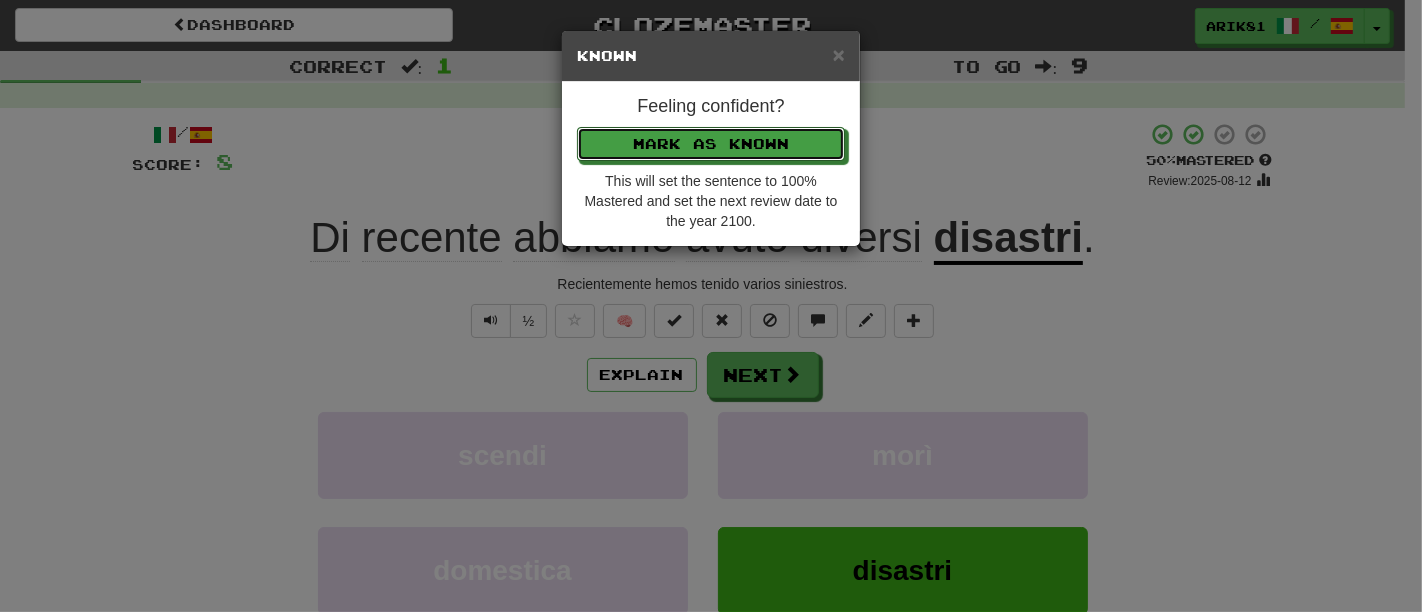 type 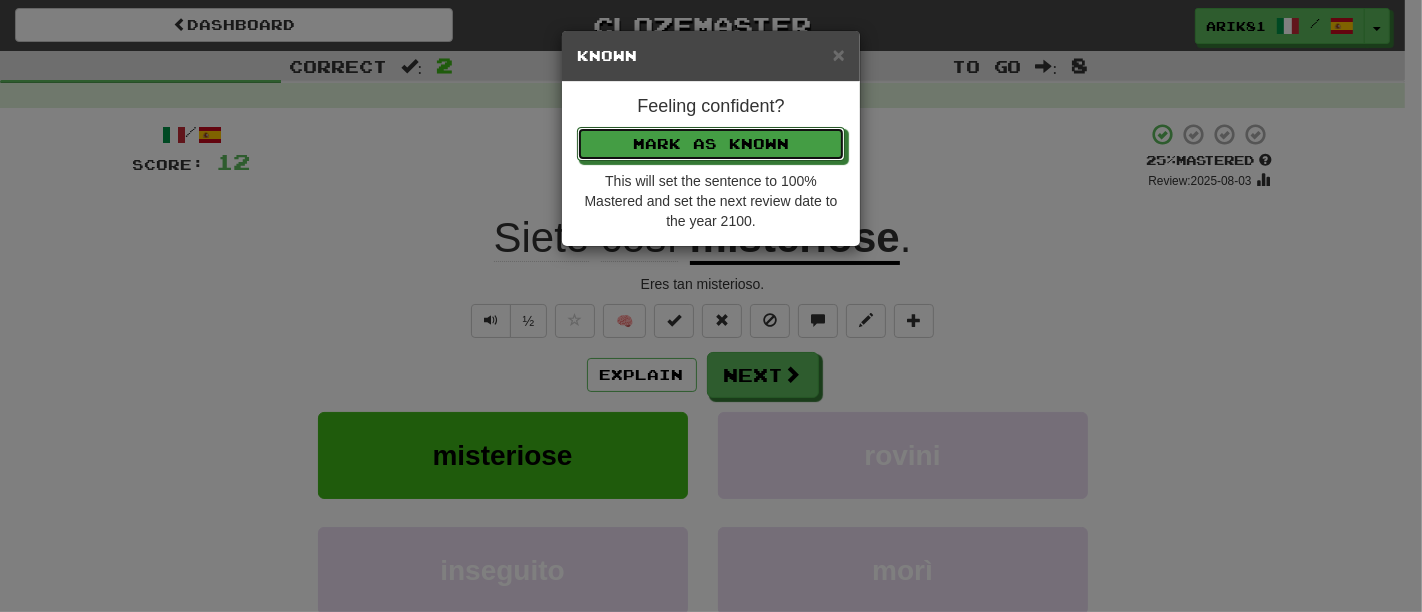 click on "Mark as Known" at bounding box center [711, 144] 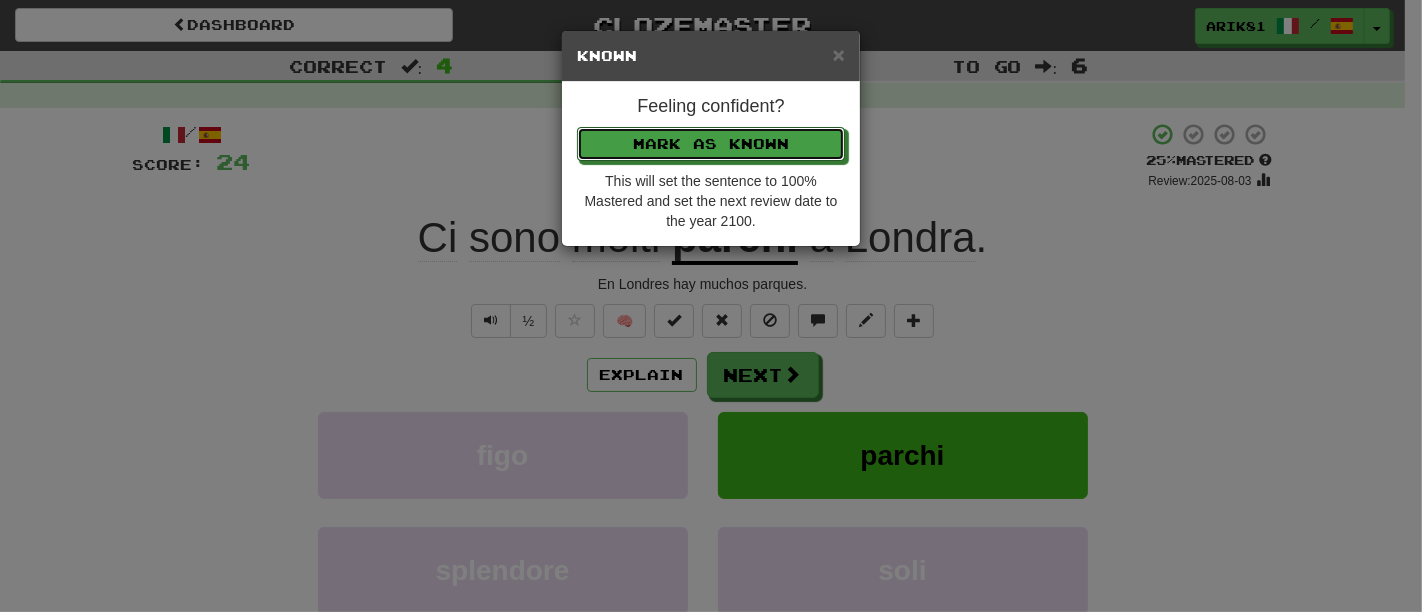 click on "Mark as Known" at bounding box center (711, 144) 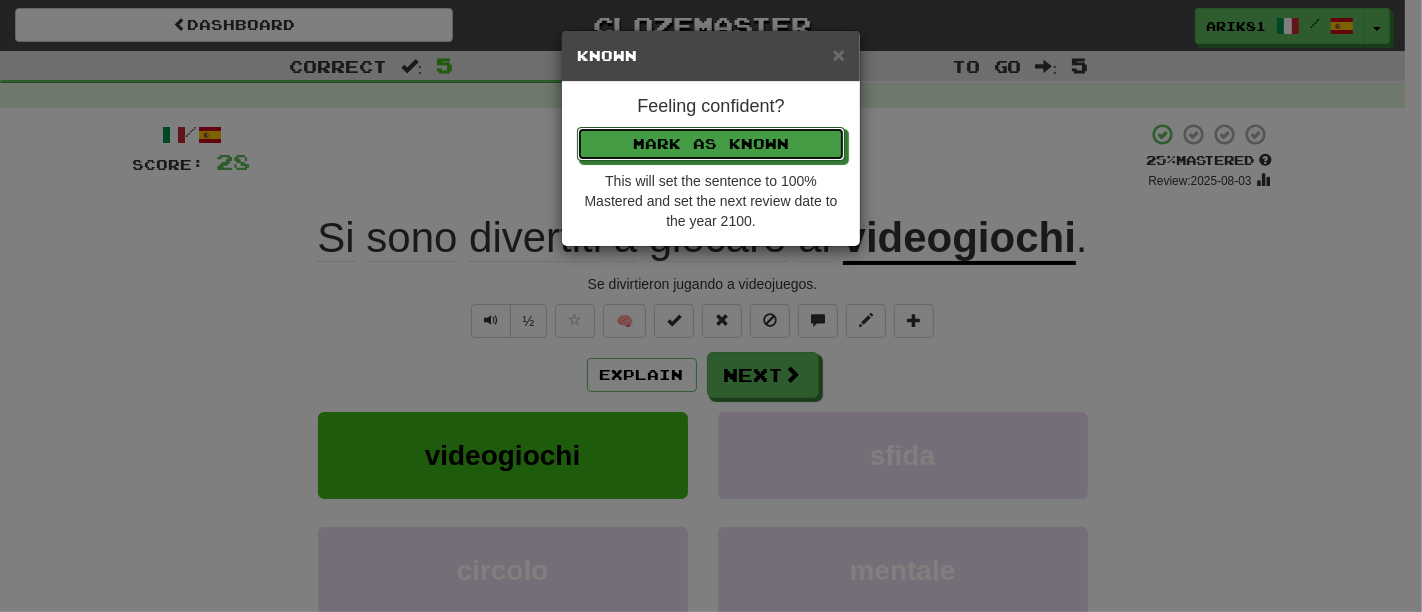 click on "Mark as Known" at bounding box center [711, 144] 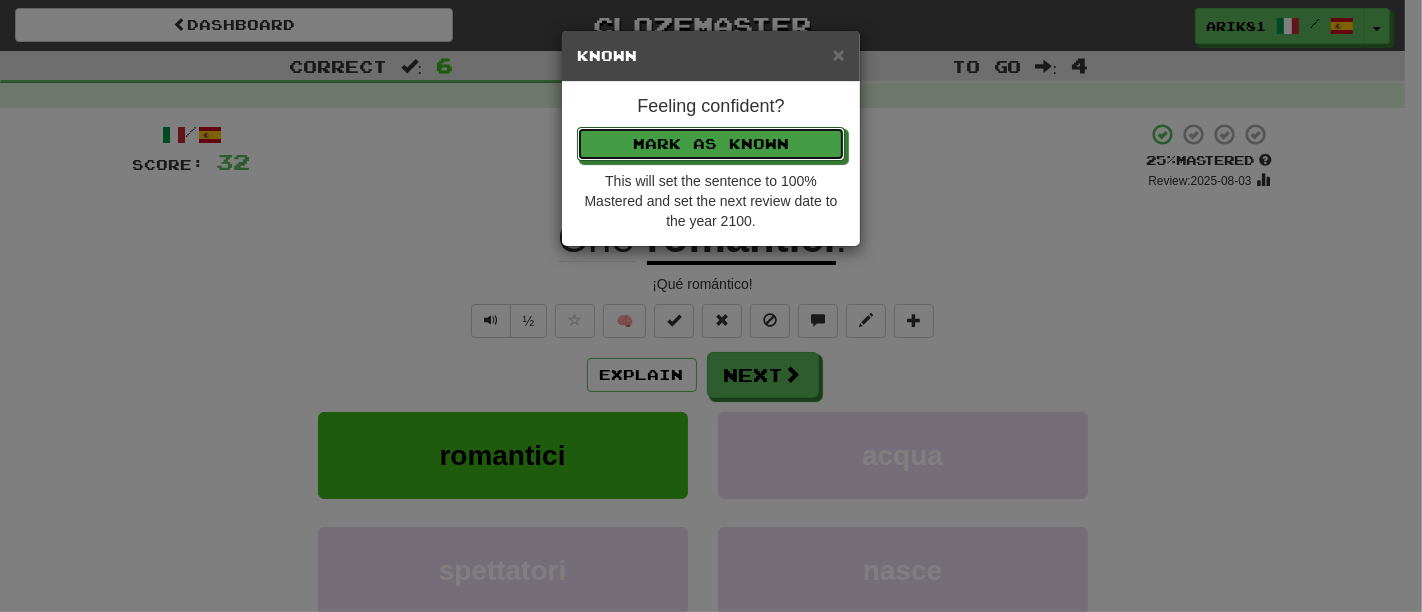 click on "Mark as Known" at bounding box center [711, 144] 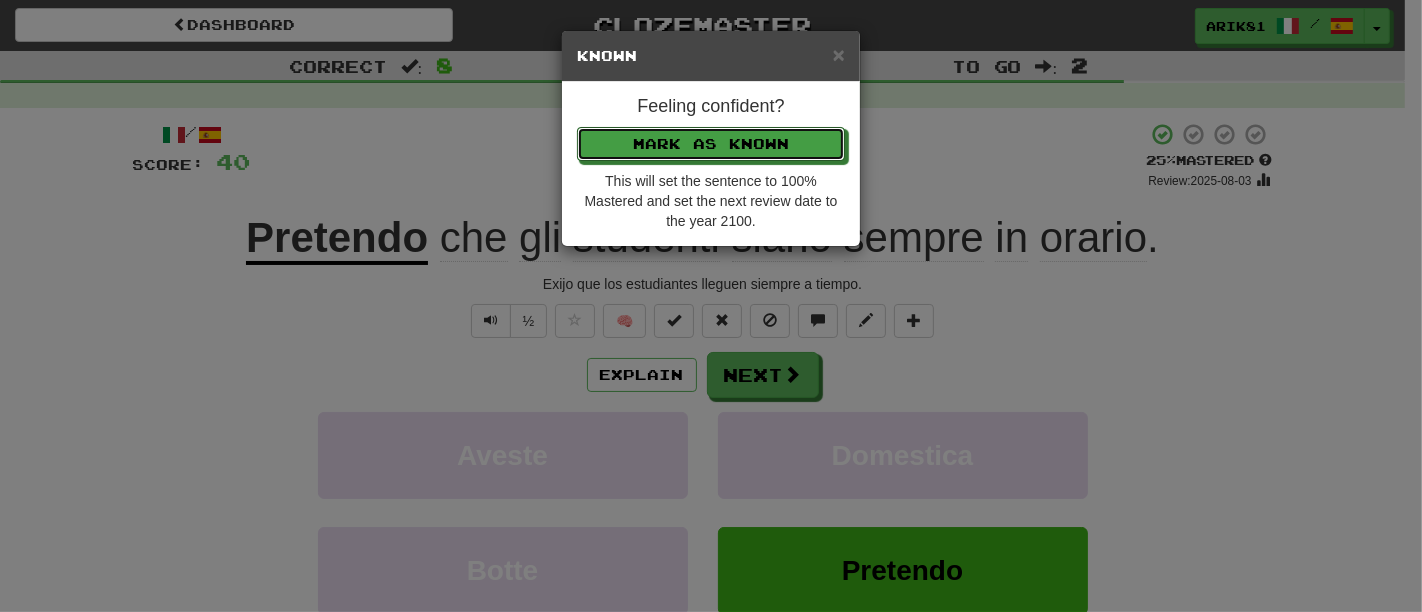 click on "Mark as Known" at bounding box center [711, 144] 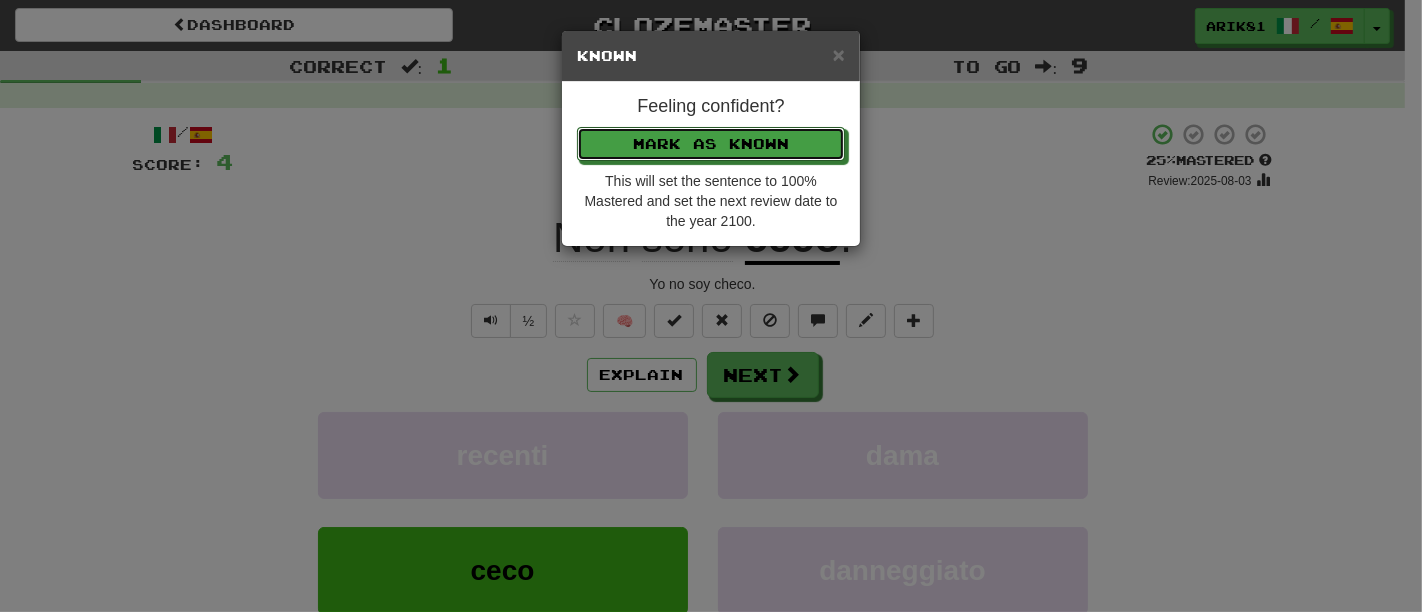 type 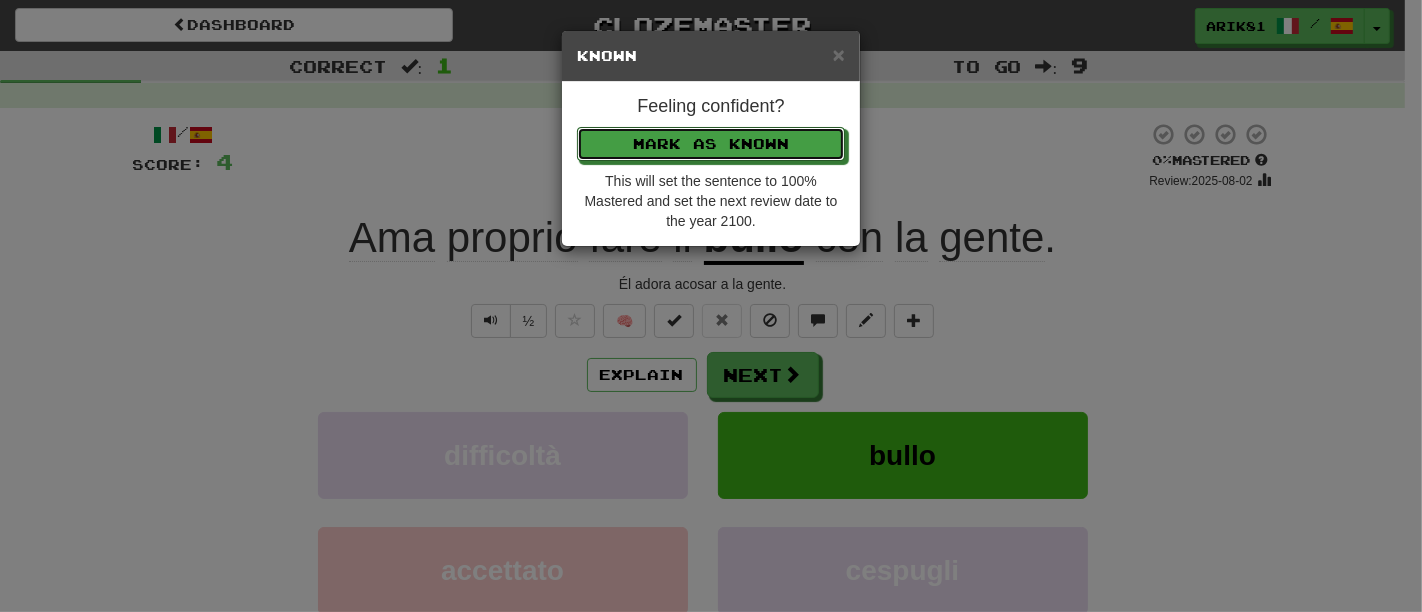click on "Mark as Known" at bounding box center [711, 144] 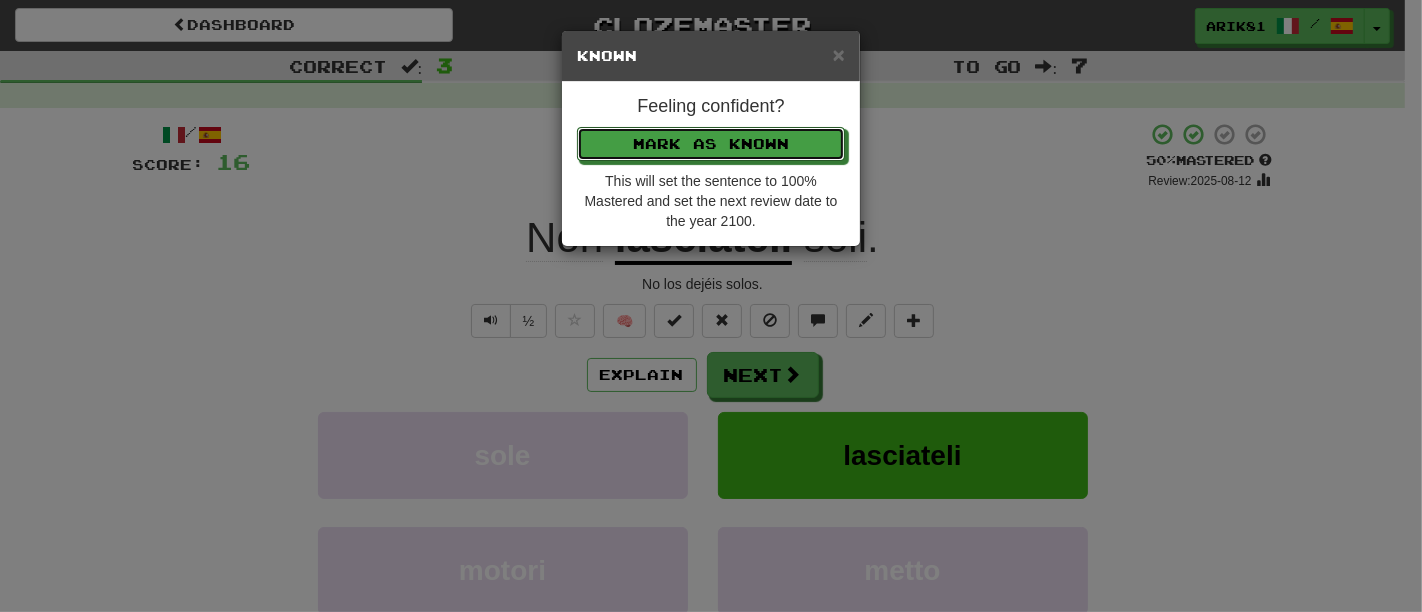 click on "Mark as Known" at bounding box center [711, 144] 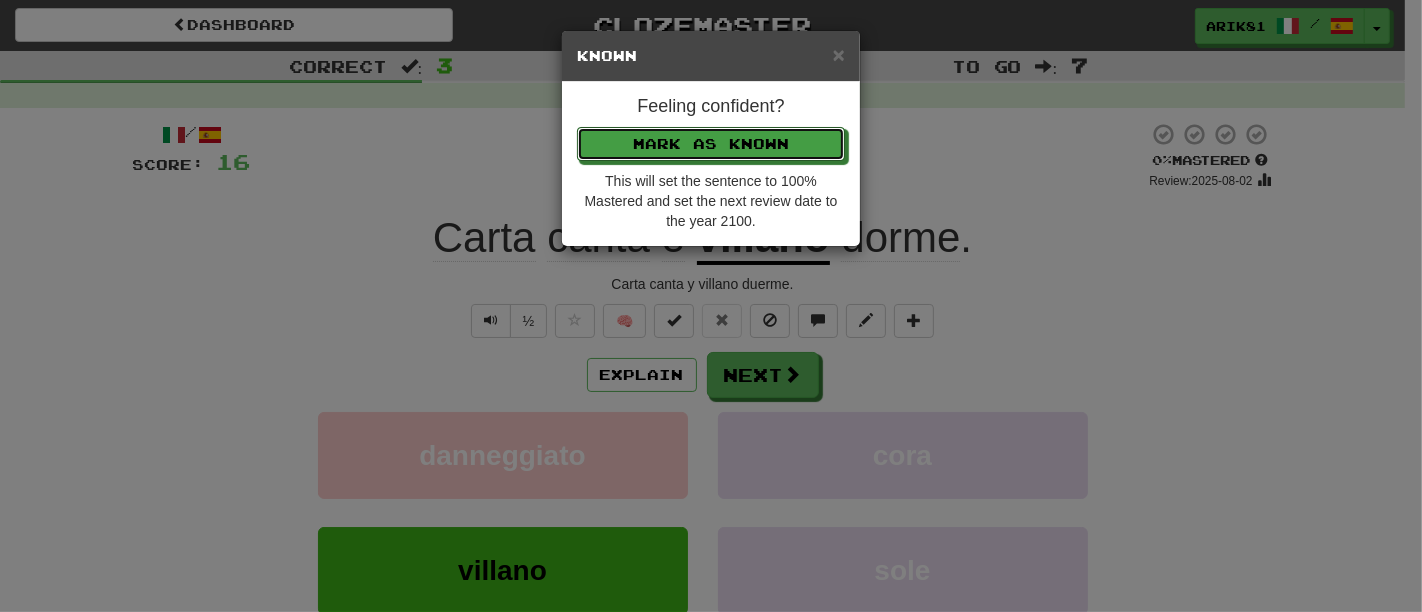 click on "Mark as Known" at bounding box center (711, 144) 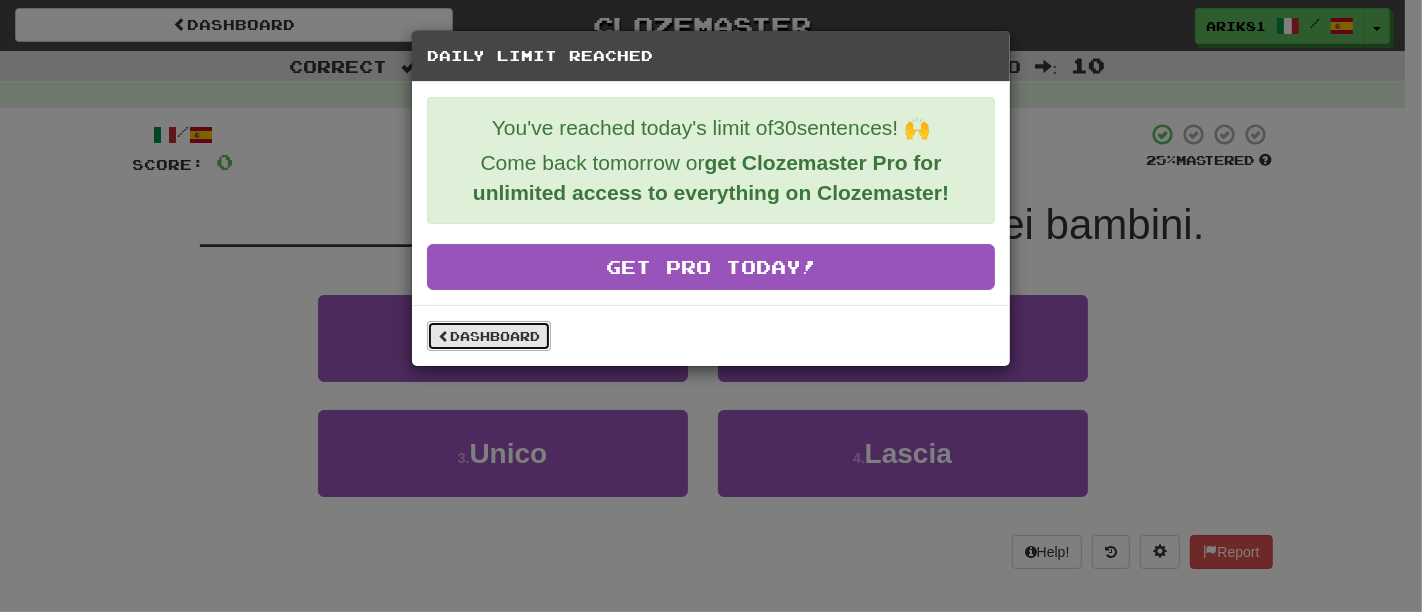 click on "Dashboard" at bounding box center (489, 336) 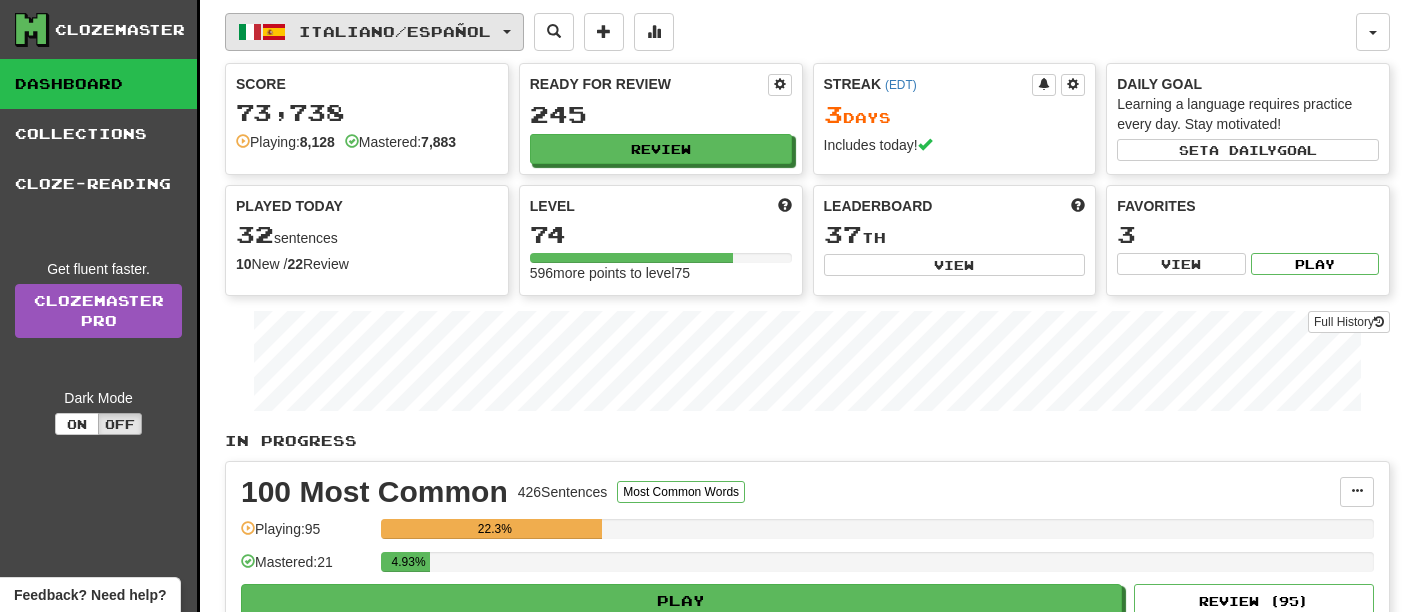 scroll, scrollTop: 0, scrollLeft: 0, axis: both 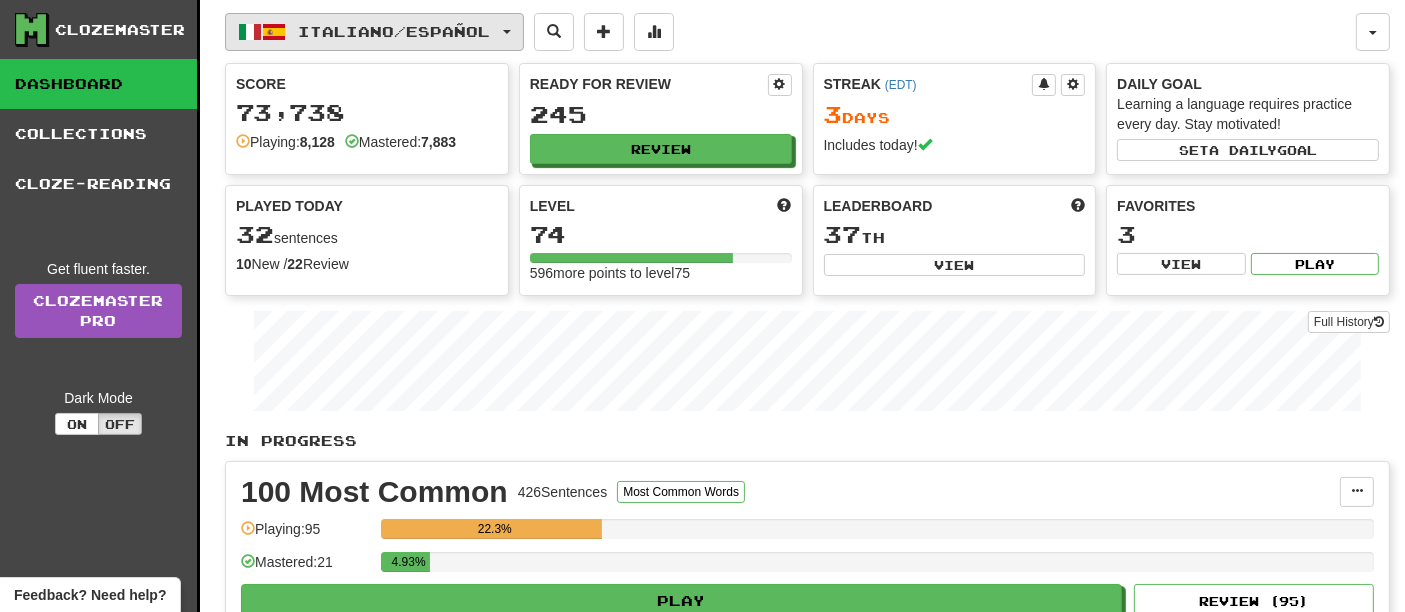 click on "Italiano  /  Español" at bounding box center (395, 31) 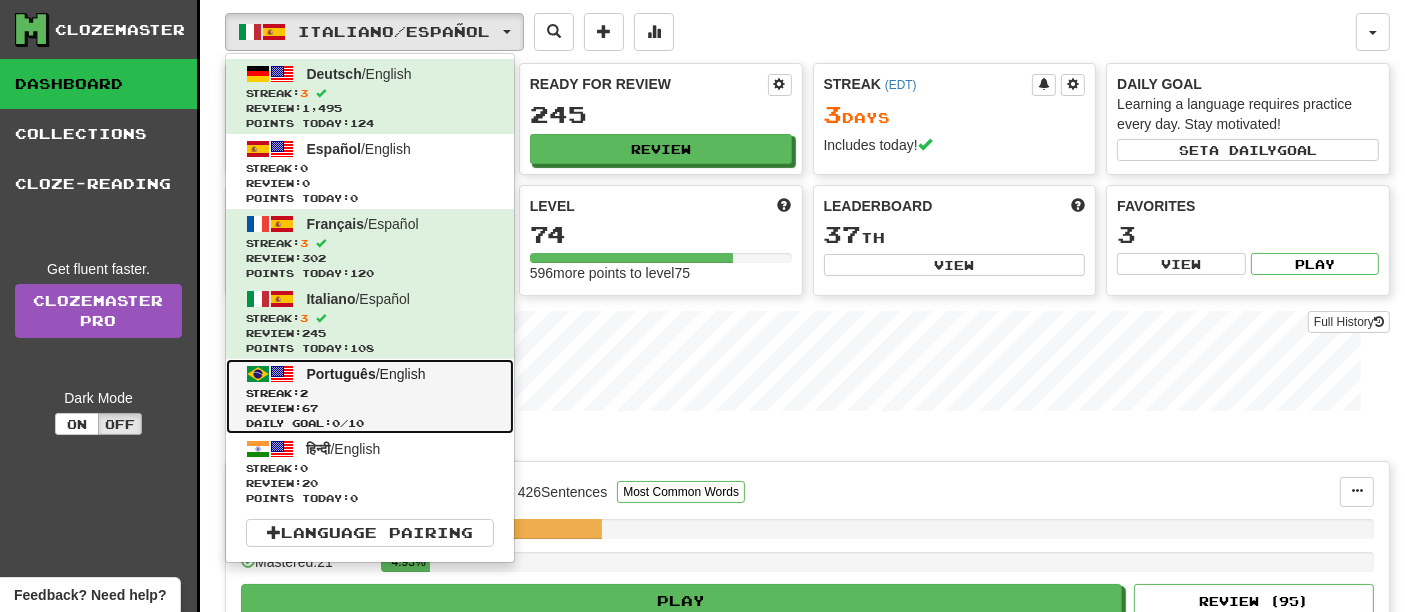 click on "Review:  67" at bounding box center [370, 408] 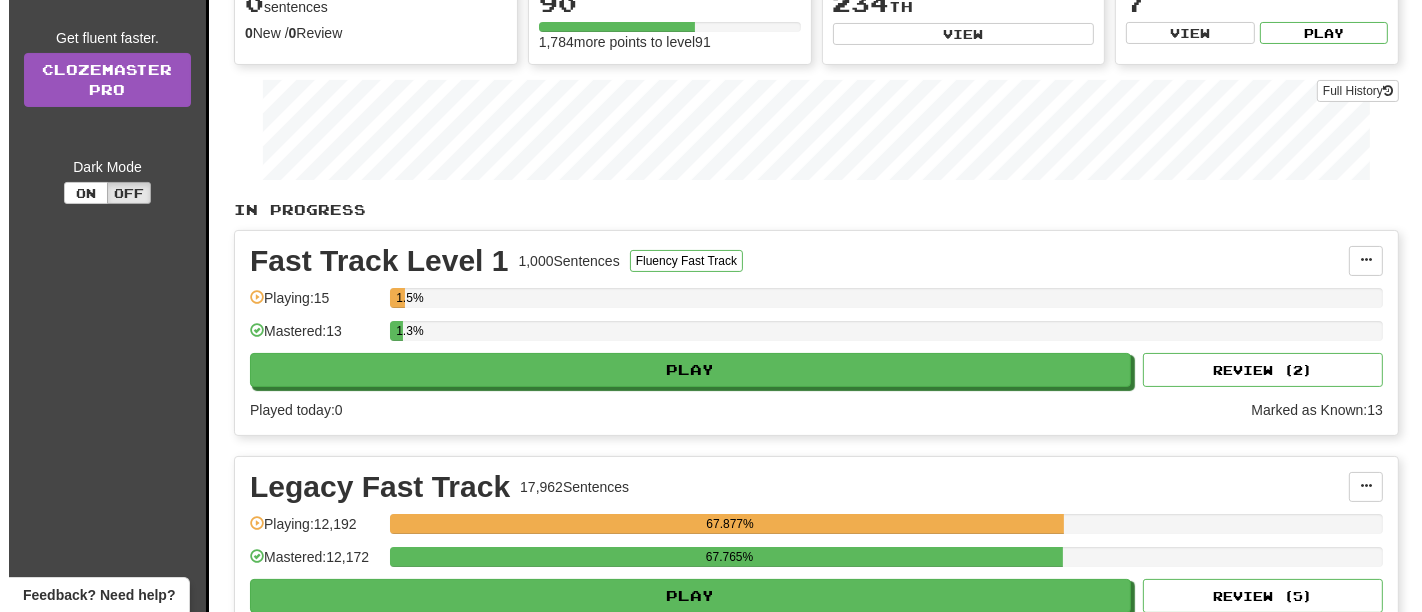 scroll, scrollTop: 297, scrollLeft: 0, axis: vertical 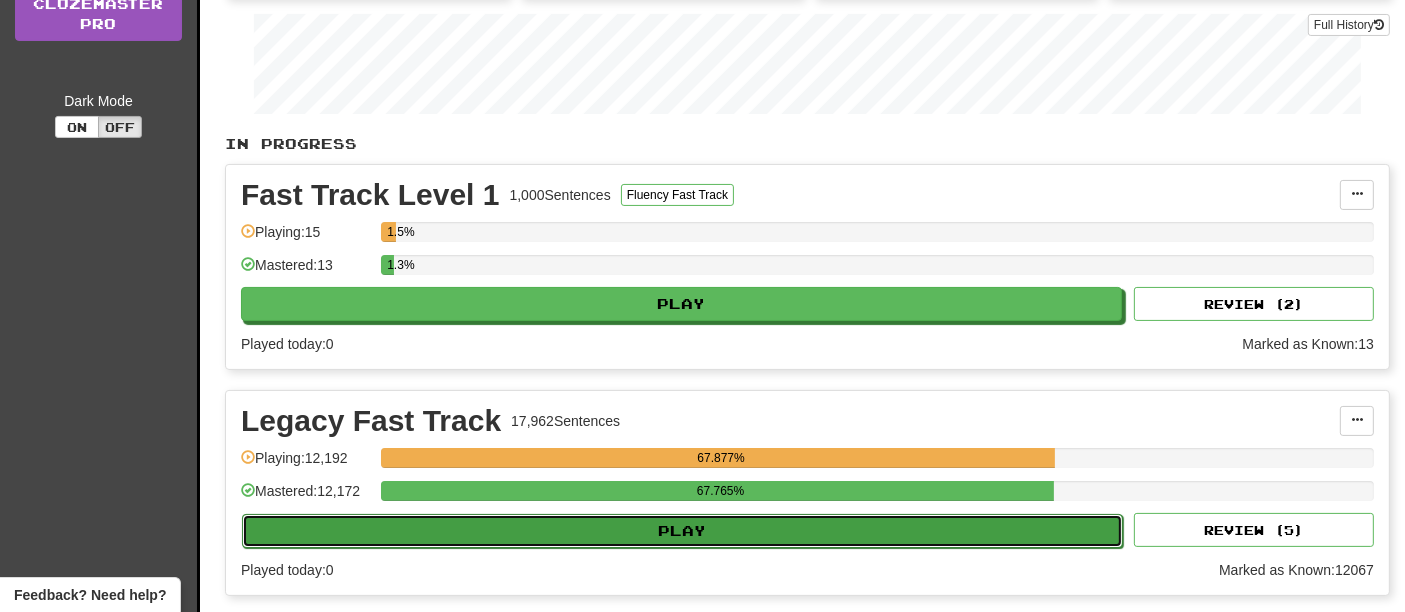 click on "Play" at bounding box center (682, 531) 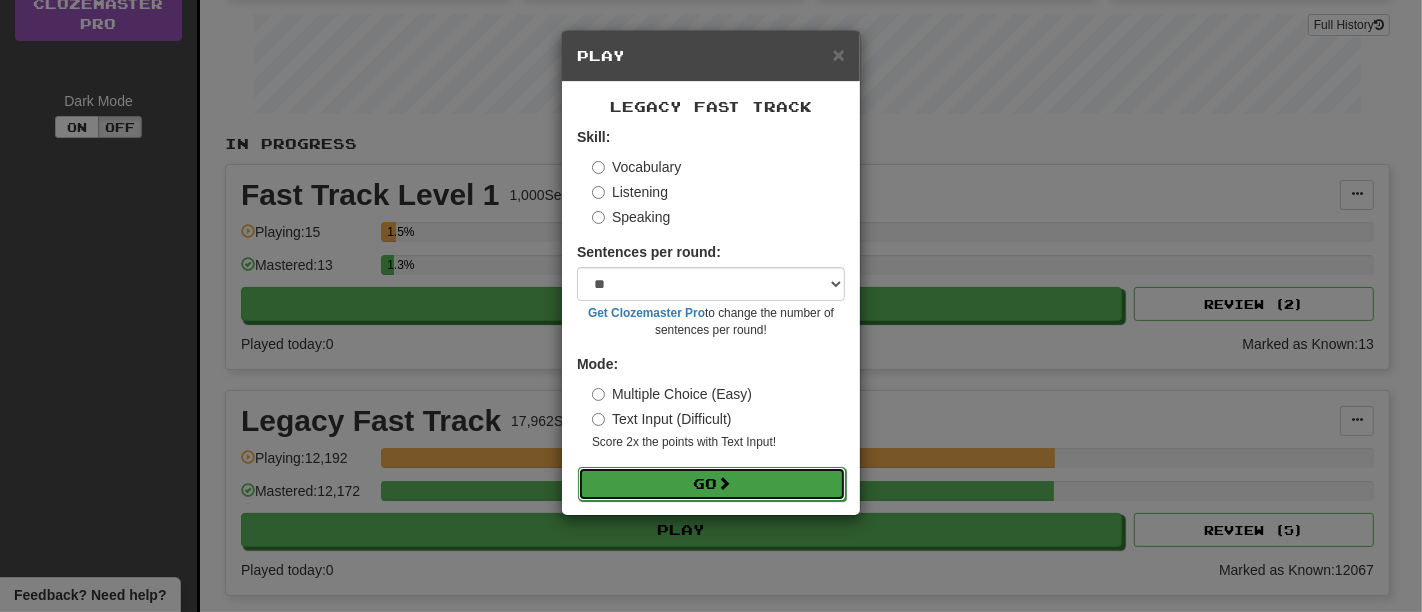 click on "Go" at bounding box center (712, 484) 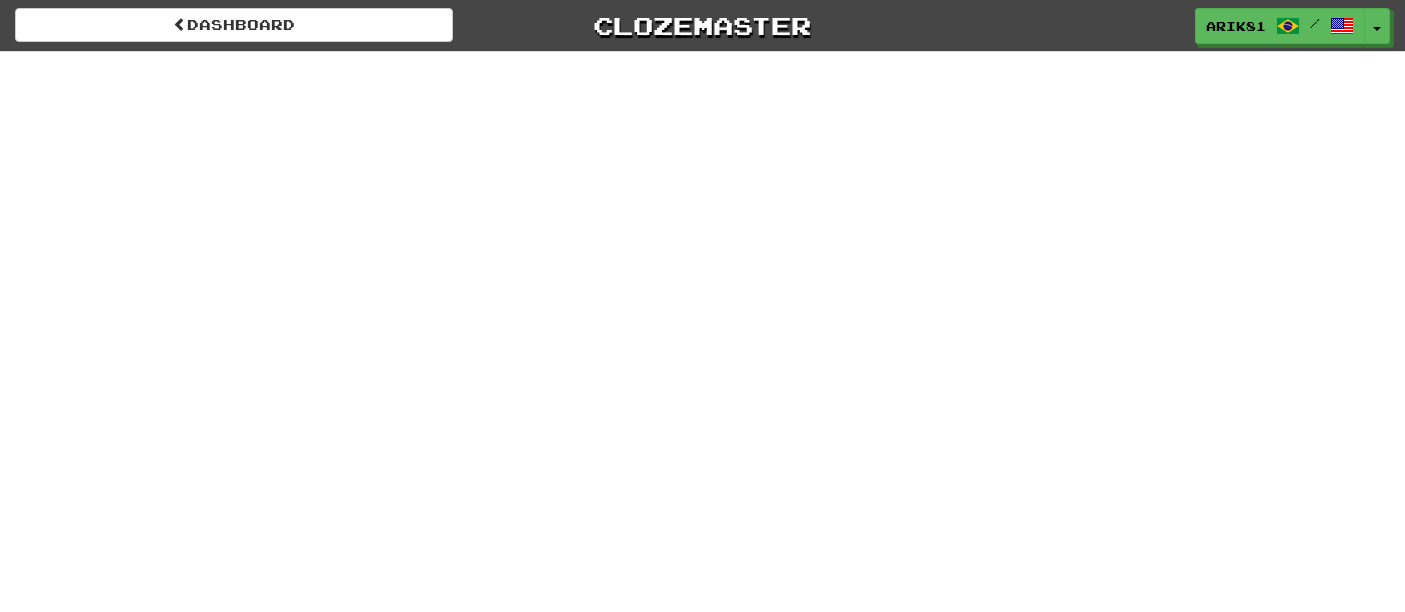 scroll, scrollTop: 0, scrollLeft: 0, axis: both 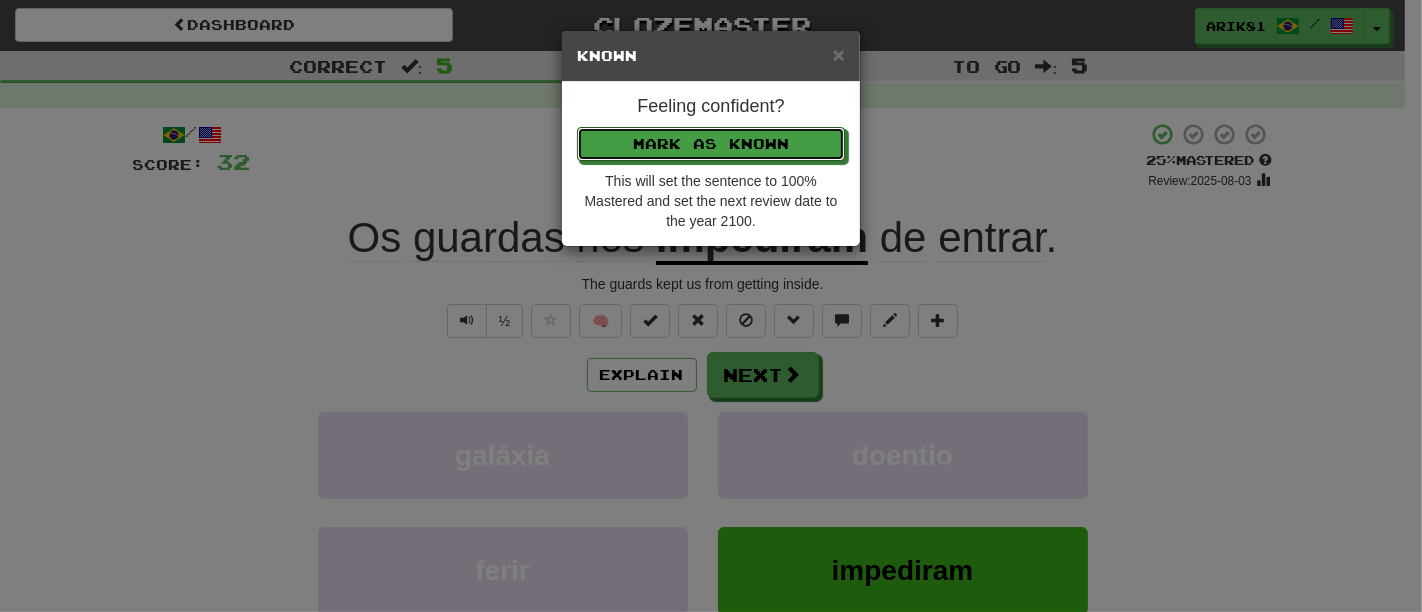type 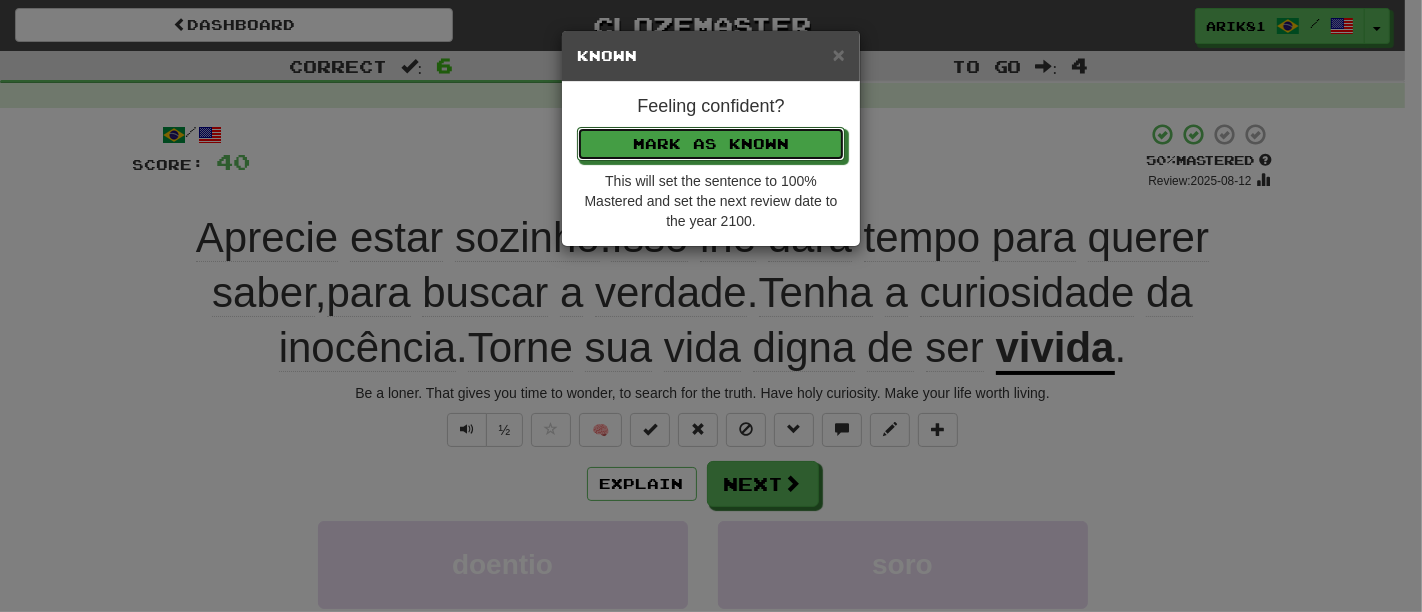 click on "Mark as Known" at bounding box center (711, 144) 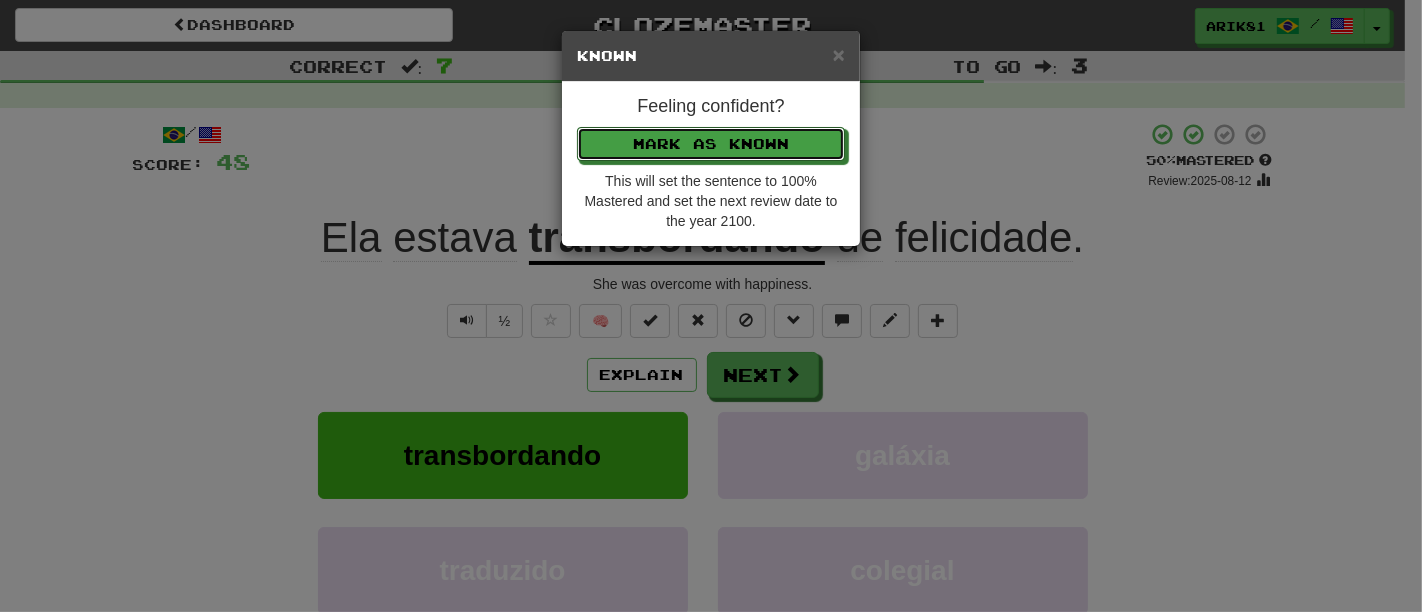 click on "Mark as Known" at bounding box center [711, 144] 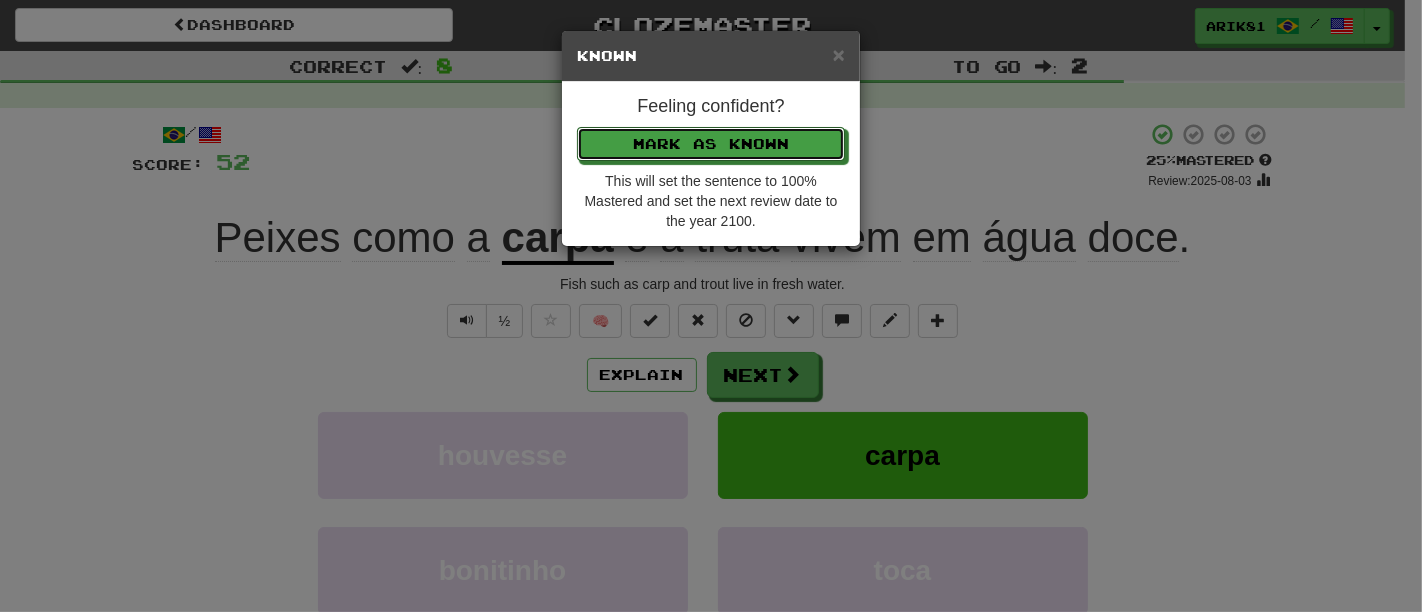 click on "Mark as Known" at bounding box center [711, 144] 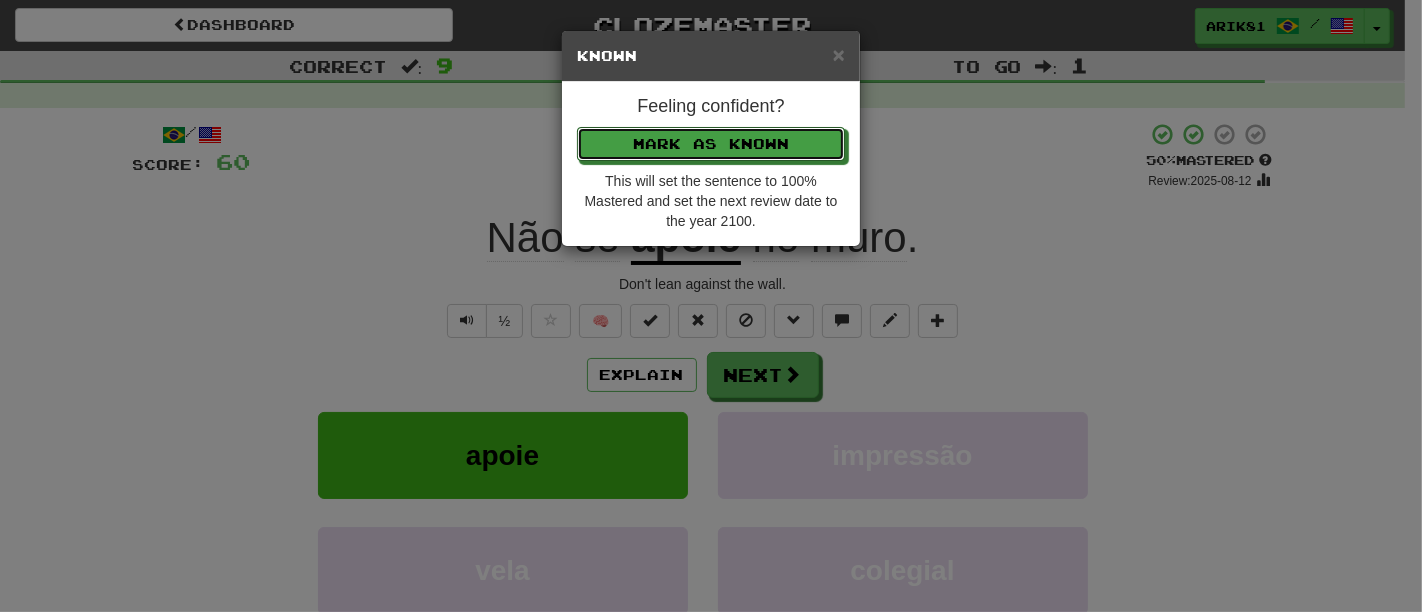 click on "Mark as Known" at bounding box center (711, 144) 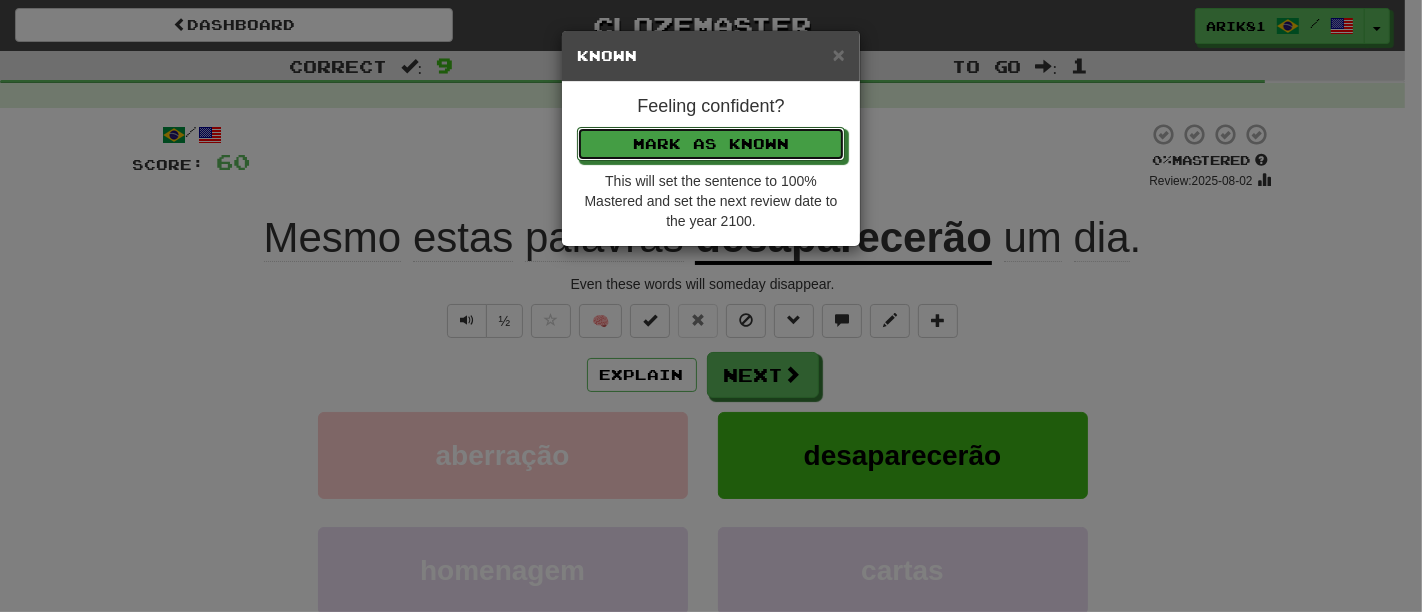 click on "Mark as Known" at bounding box center [711, 144] 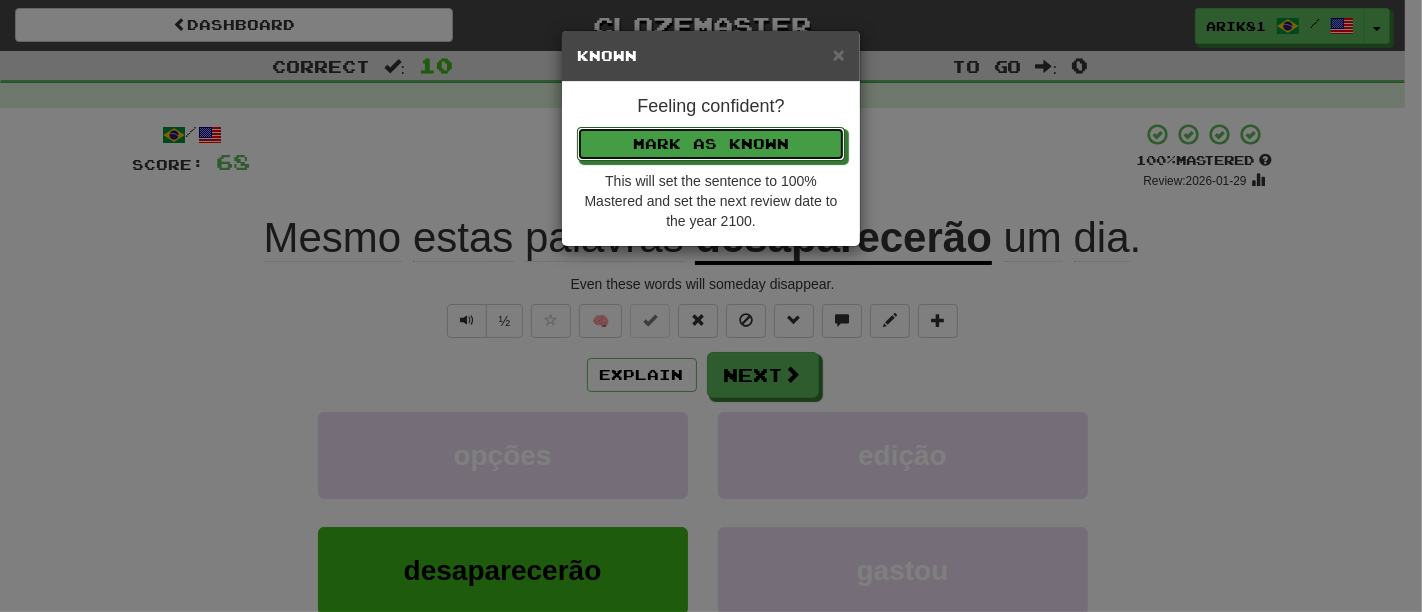 click on "Mark as Known" at bounding box center [711, 144] 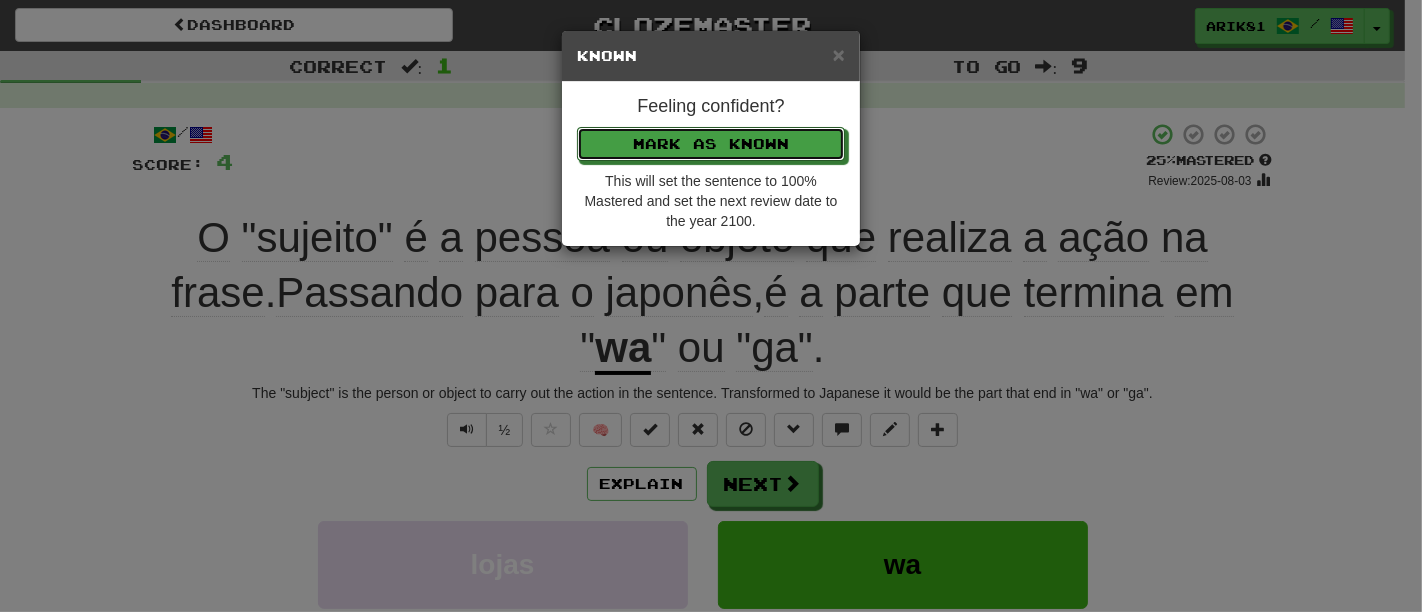 type 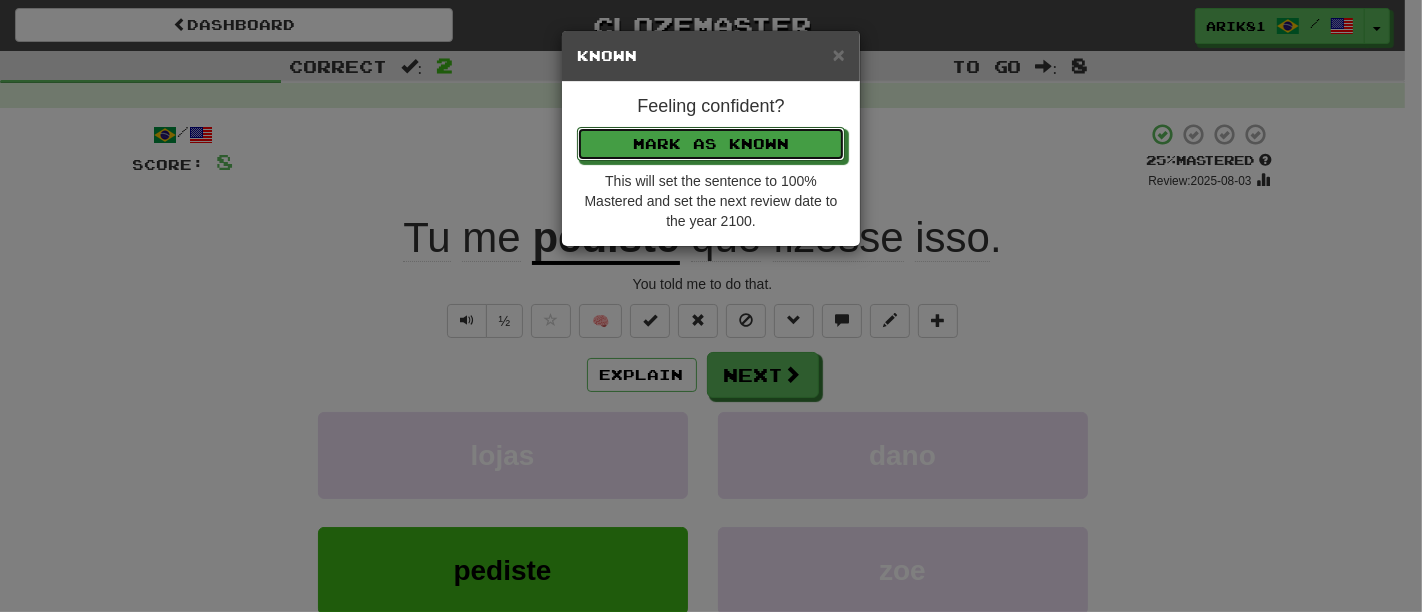 click on "Mark as Known" at bounding box center [711, 144] 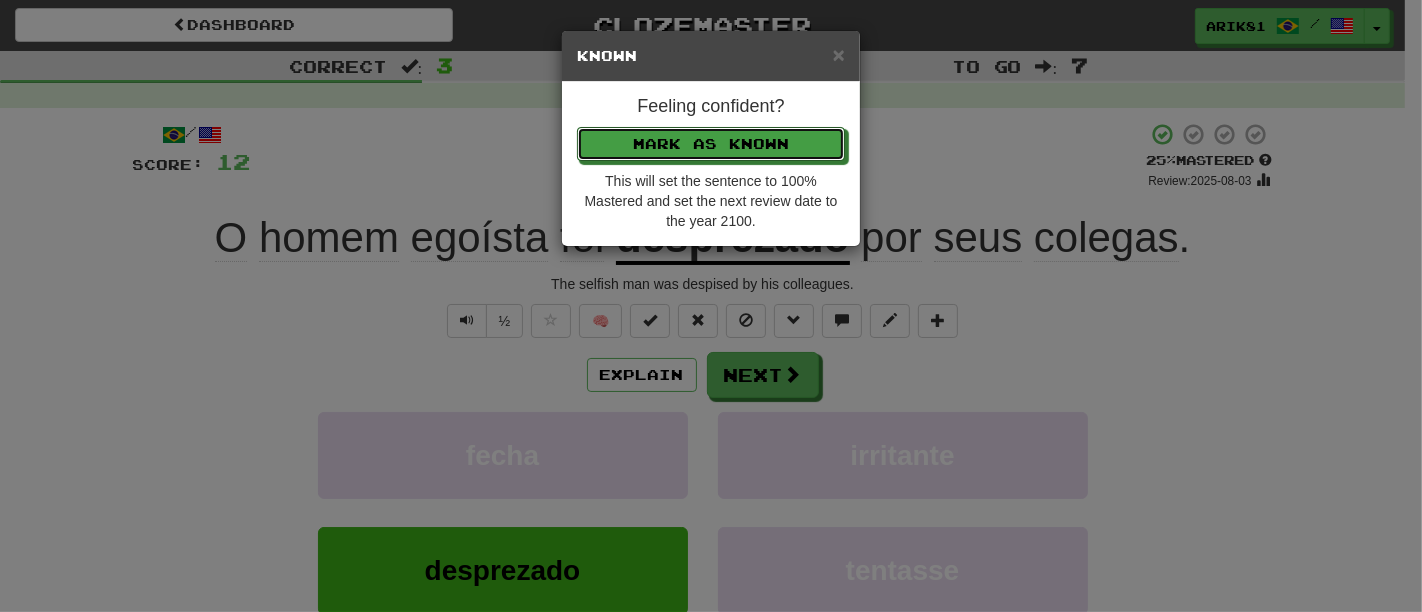 click on "Mark as Known" at bounding box center (711, 144) 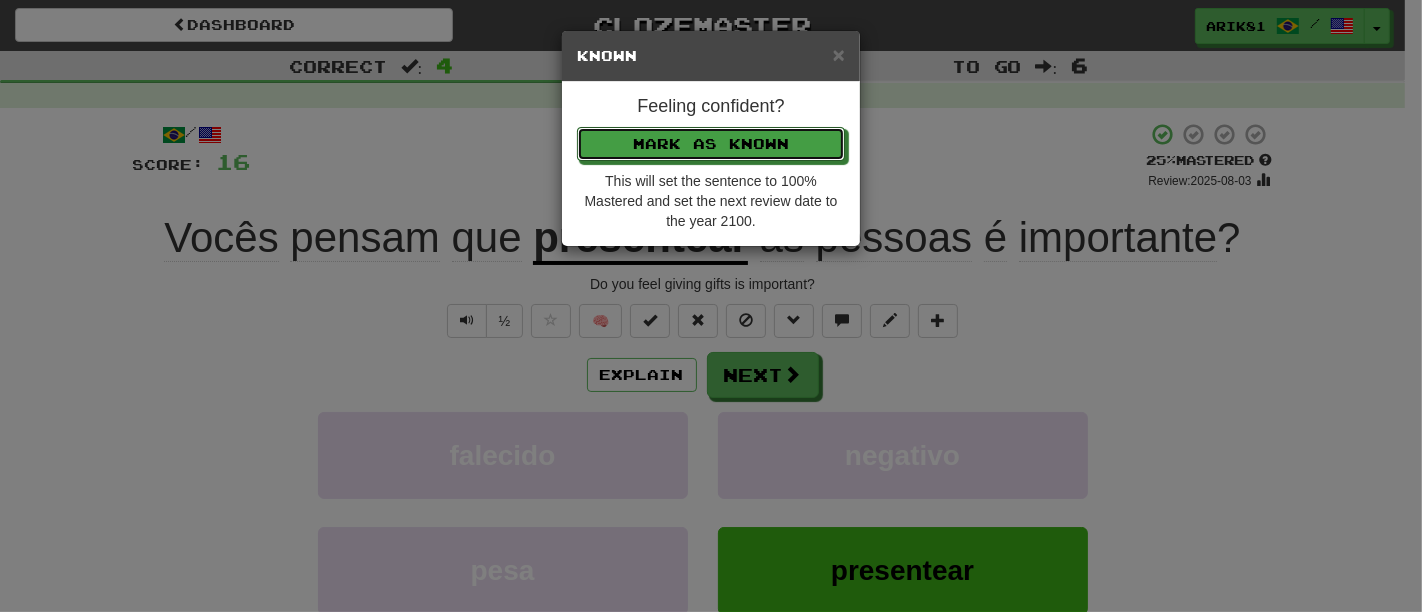 click on "Mark as Known" at bounding box center [711, 144] 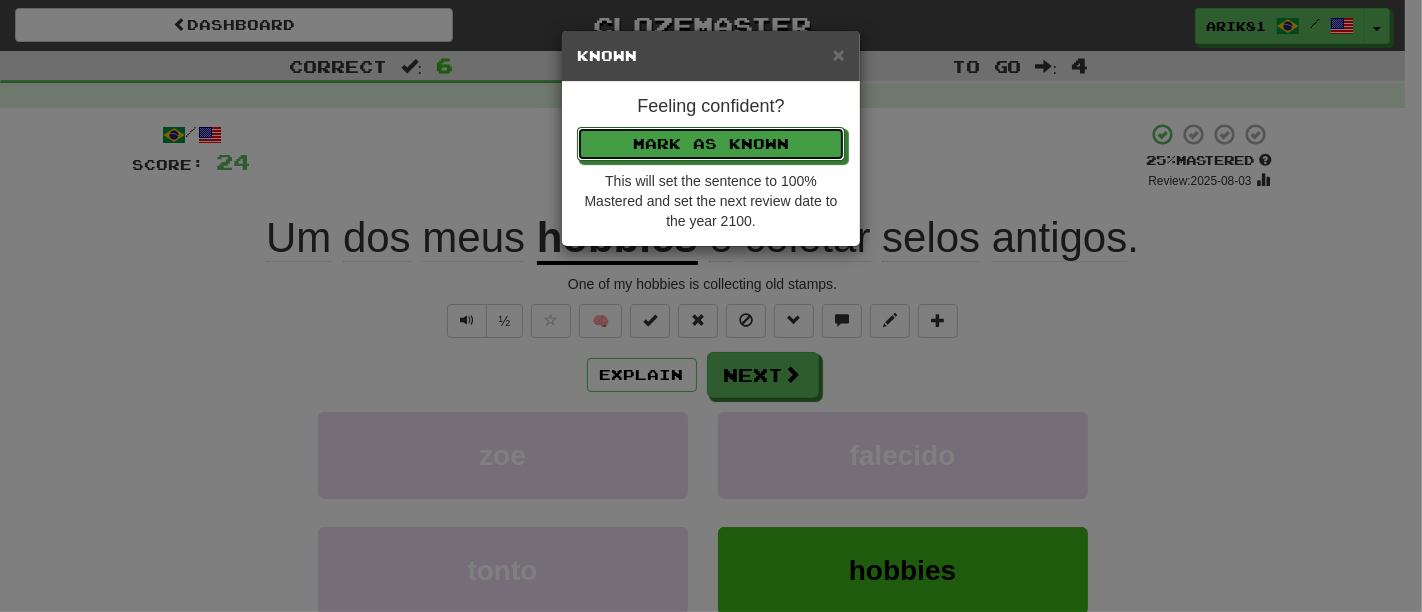 click on "Mark as Known" at bounding box center (711, 144) 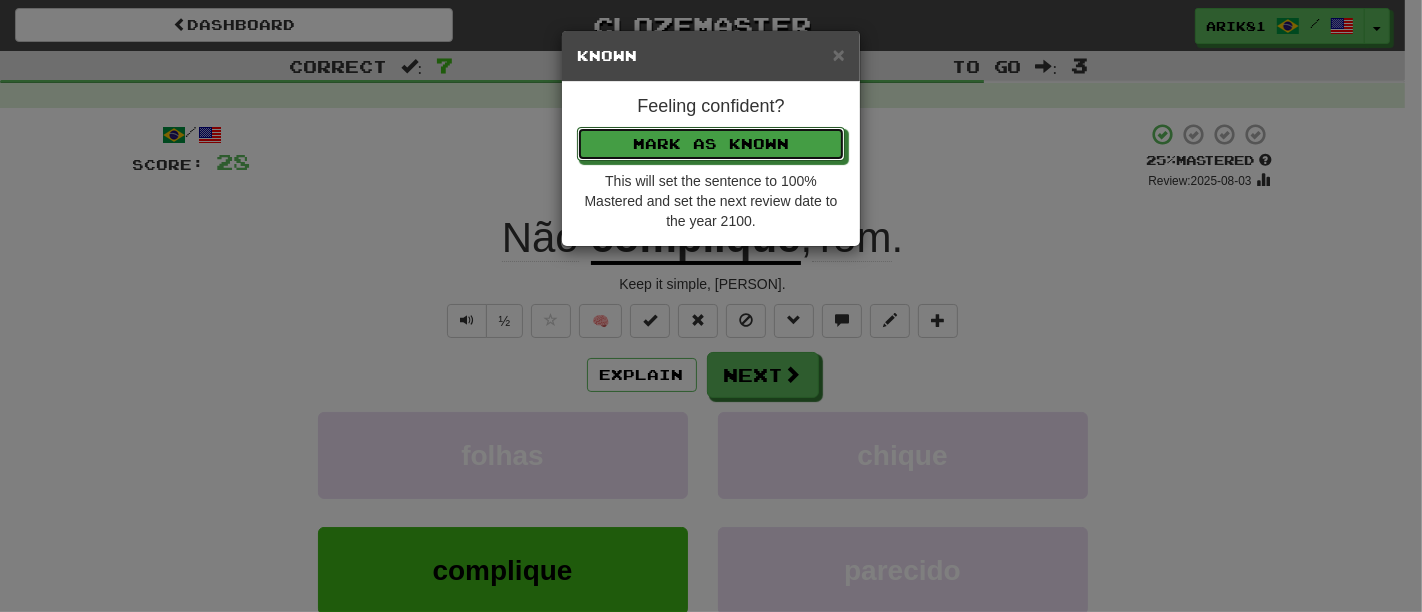 click on "Mark as Known" at bounding box center [711, 144] 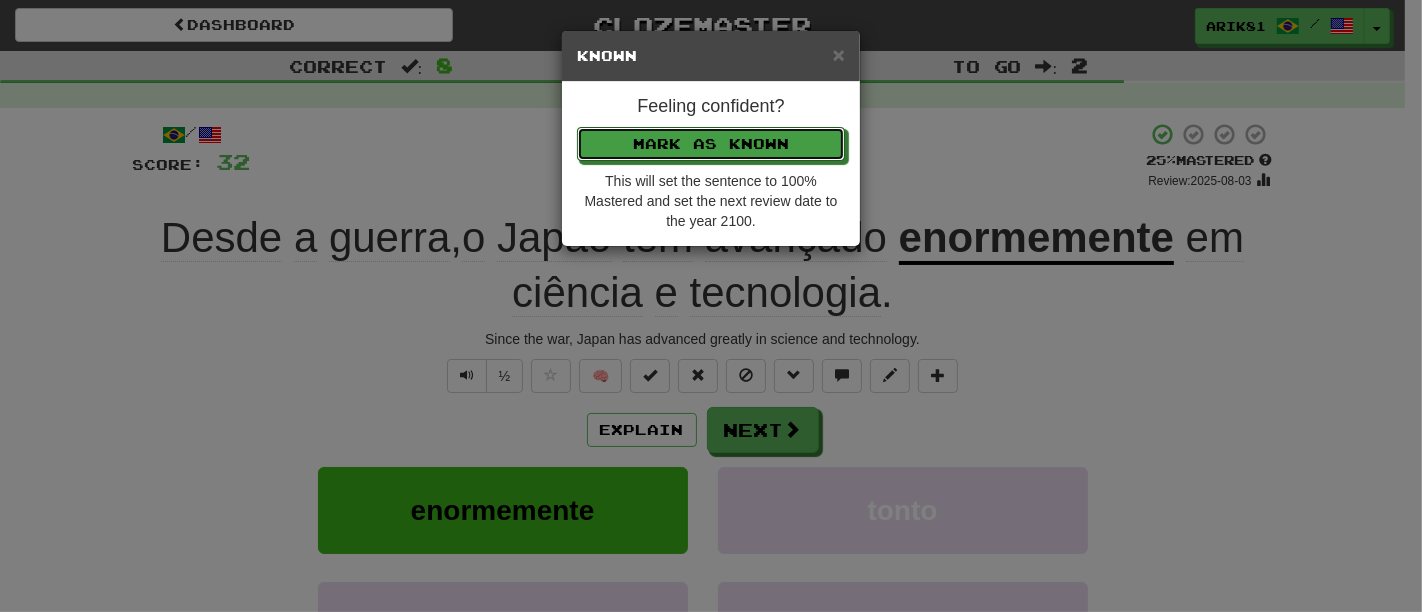 click on "Mark as Known" at bounding box center [711, 144] 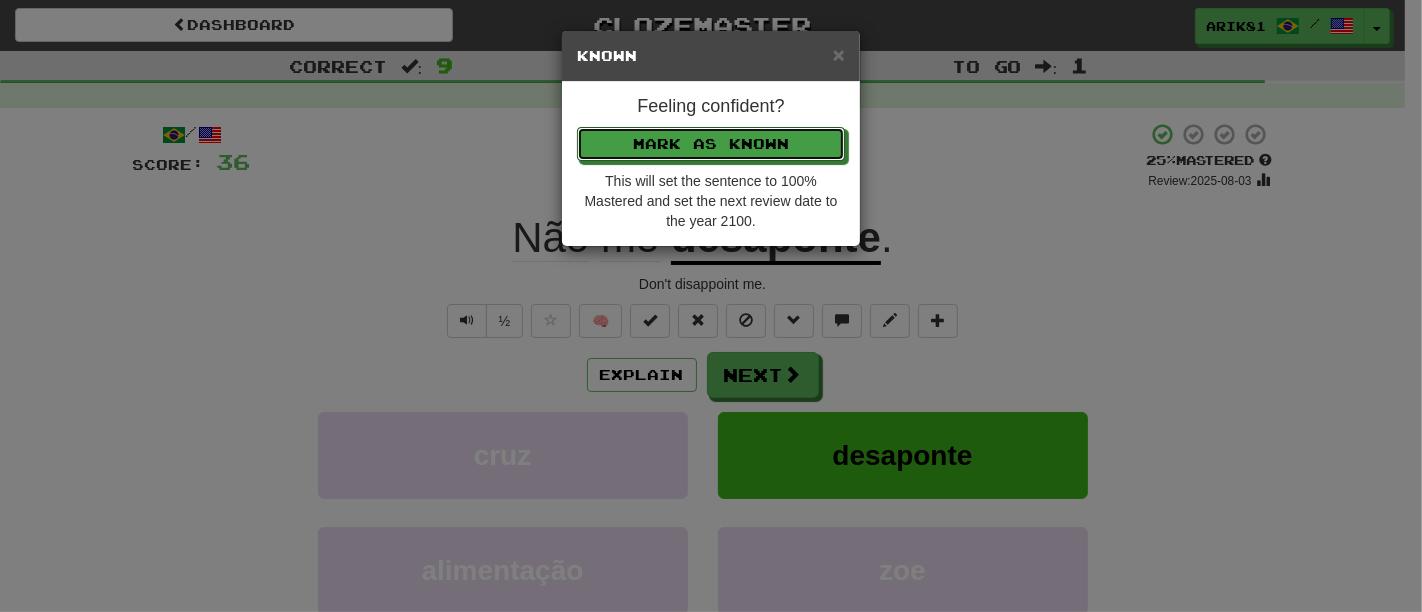 click on "Mark as Known" at bounding box center (711, 144) 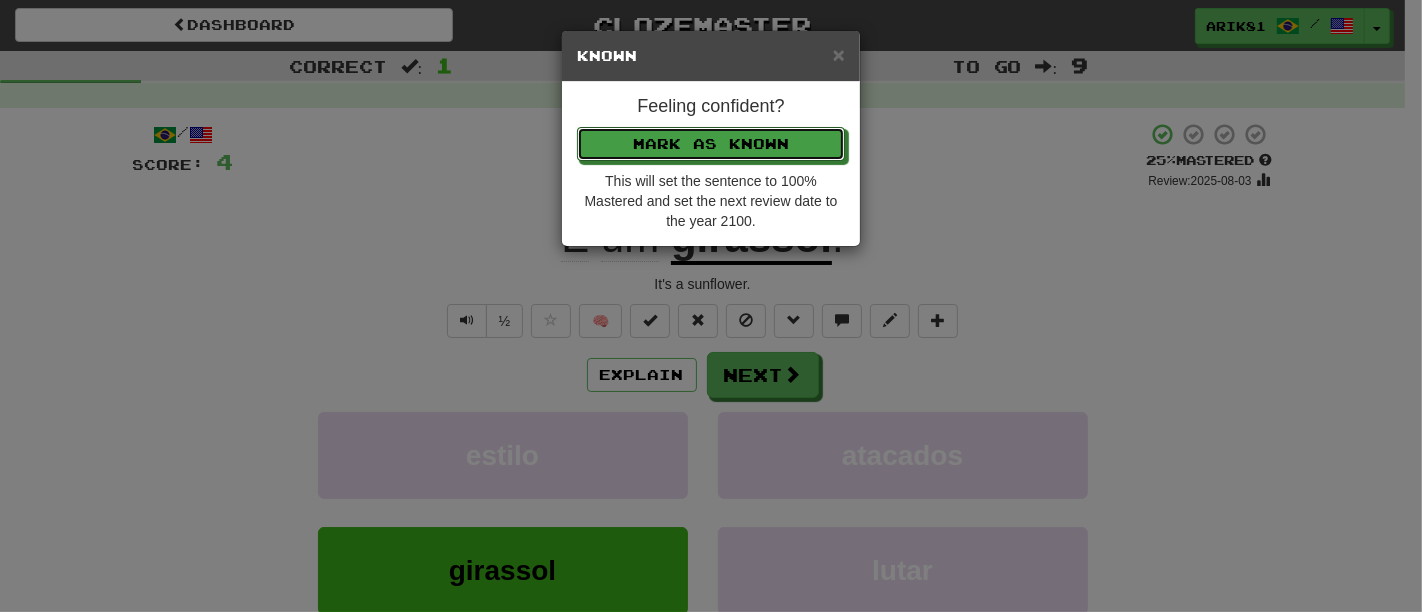 type 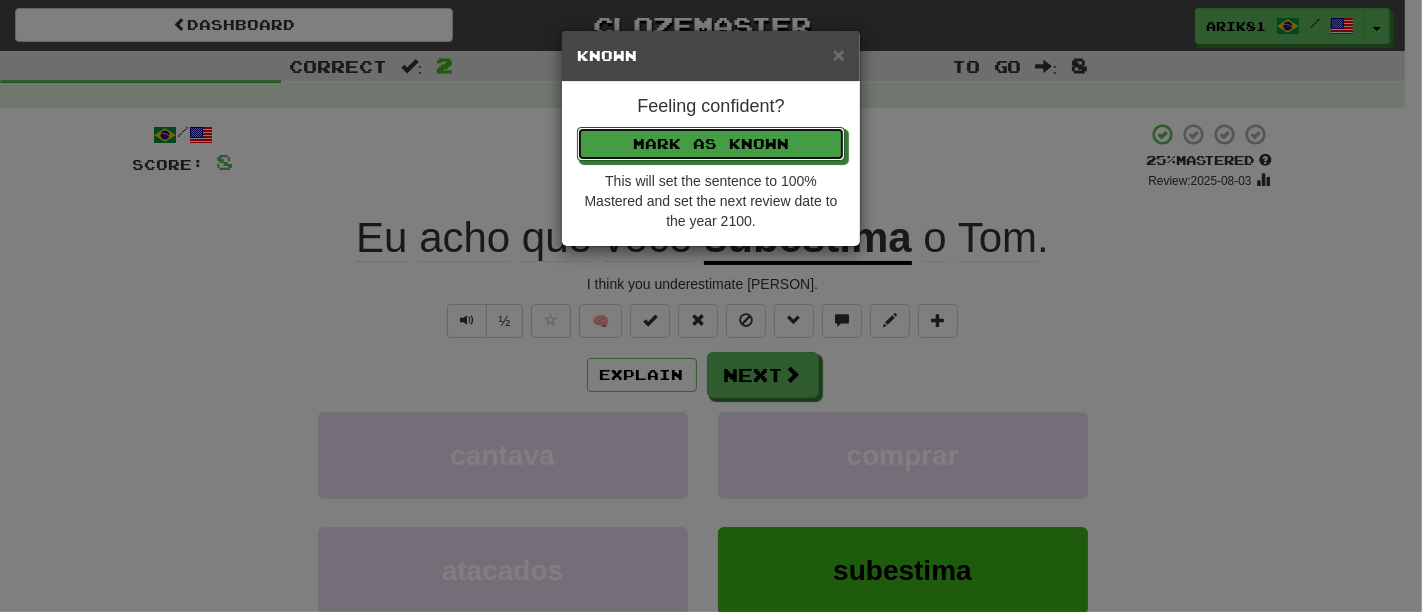 click on "Mark as Known" at bounding box center [711, 144] 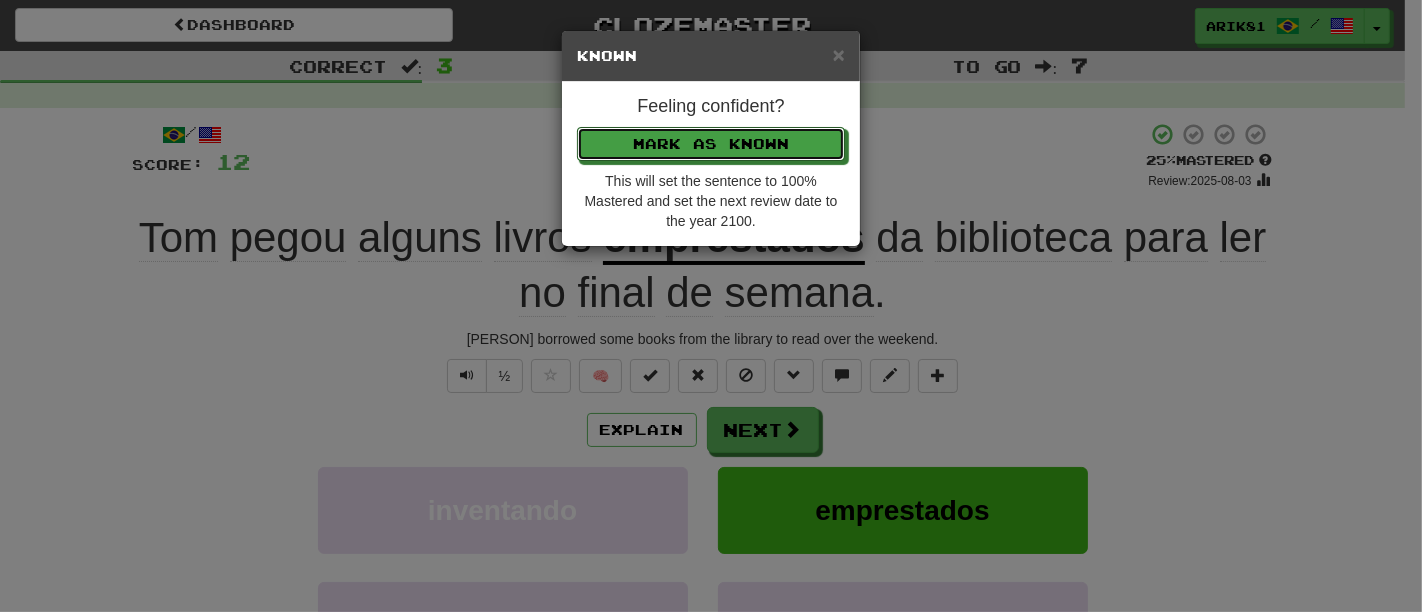 click on "Mark as Known" at bounding box center [711, 144] 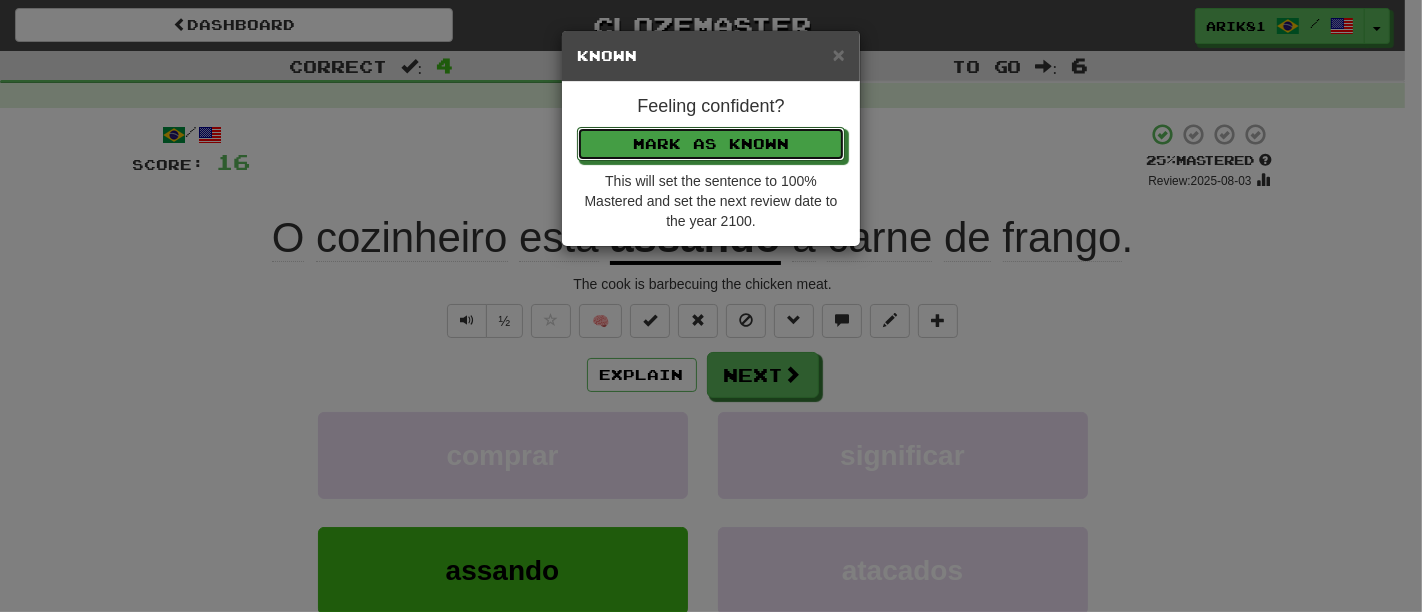 click on "Mark as Known" at bounding box center (711, 144) 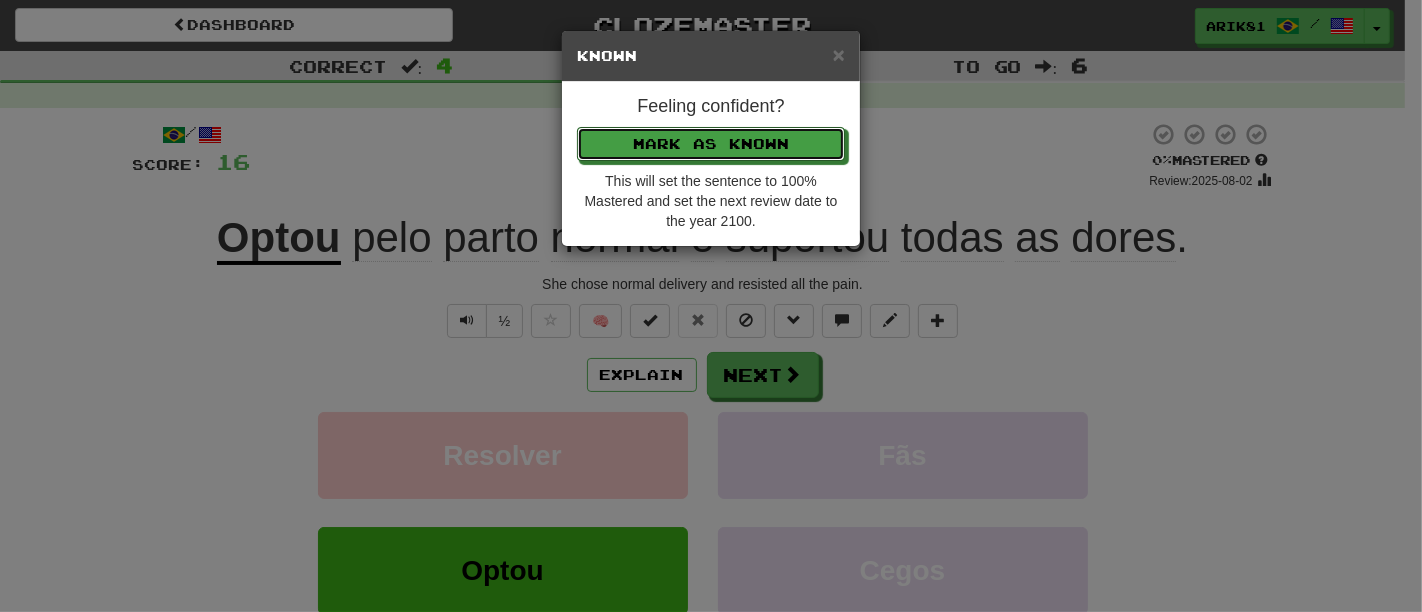 click on "Mark as Known" at bounding box center (711, 144) 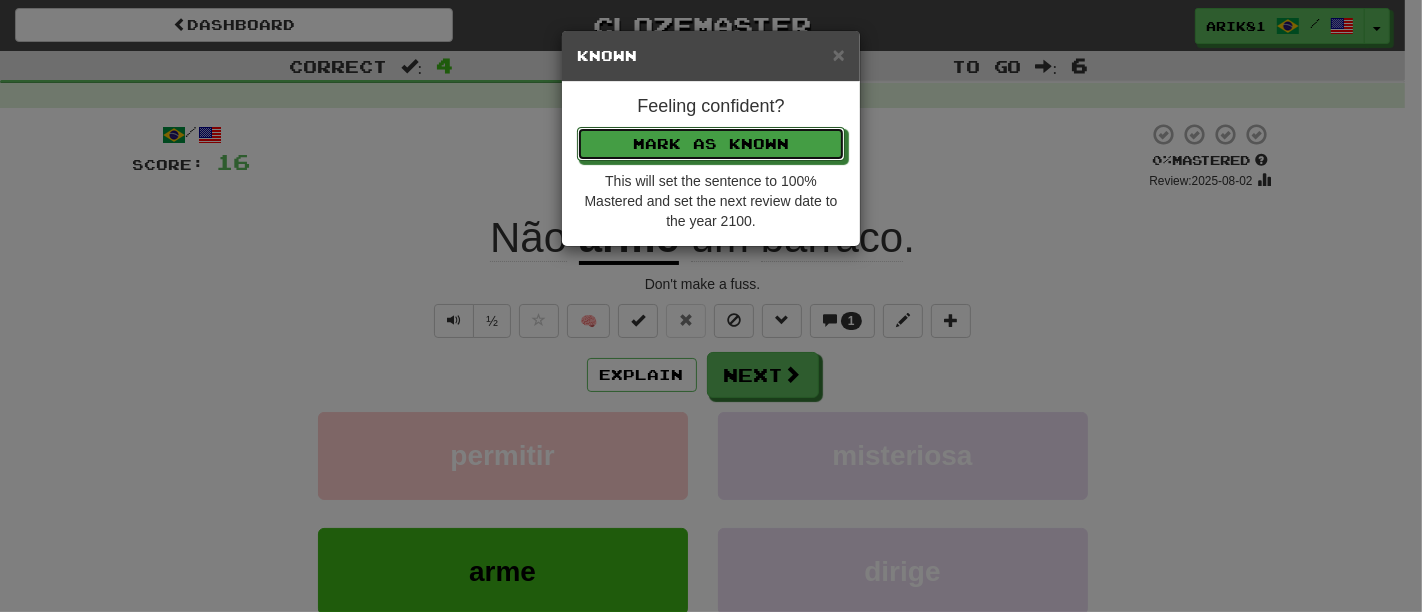 click on "Mark as Known" at bounding box center [711, 144] 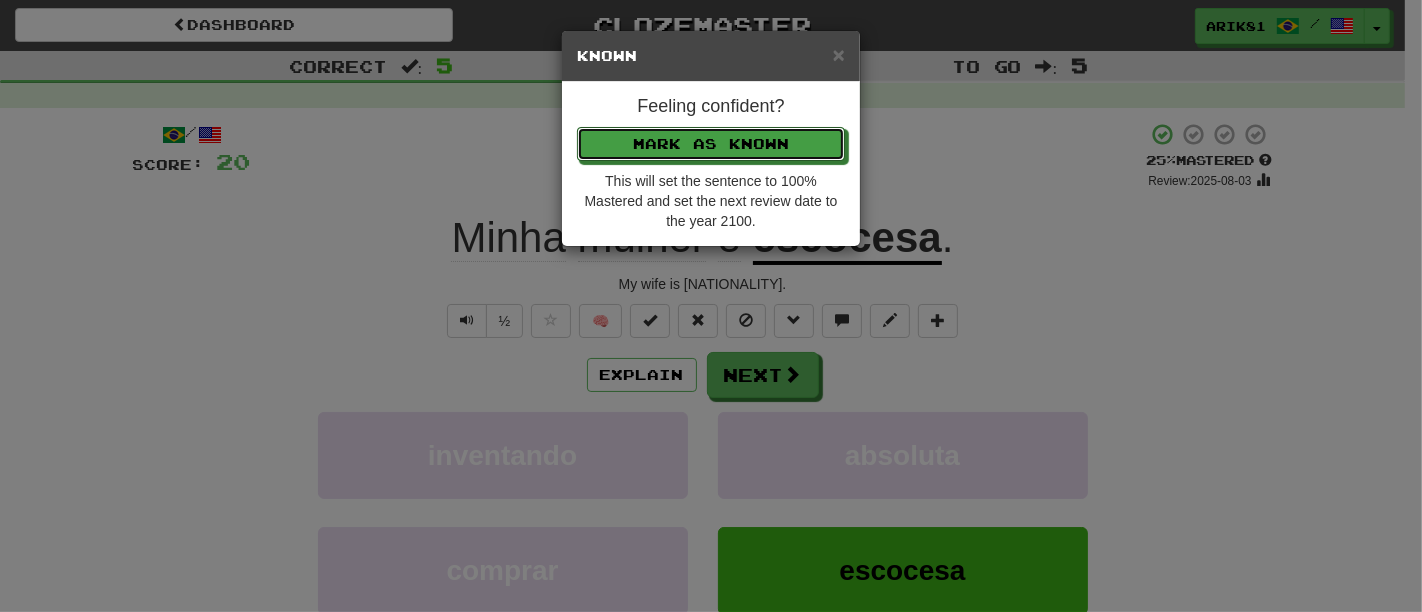 click on "Mark as Known" at bounding box center [711, 144] 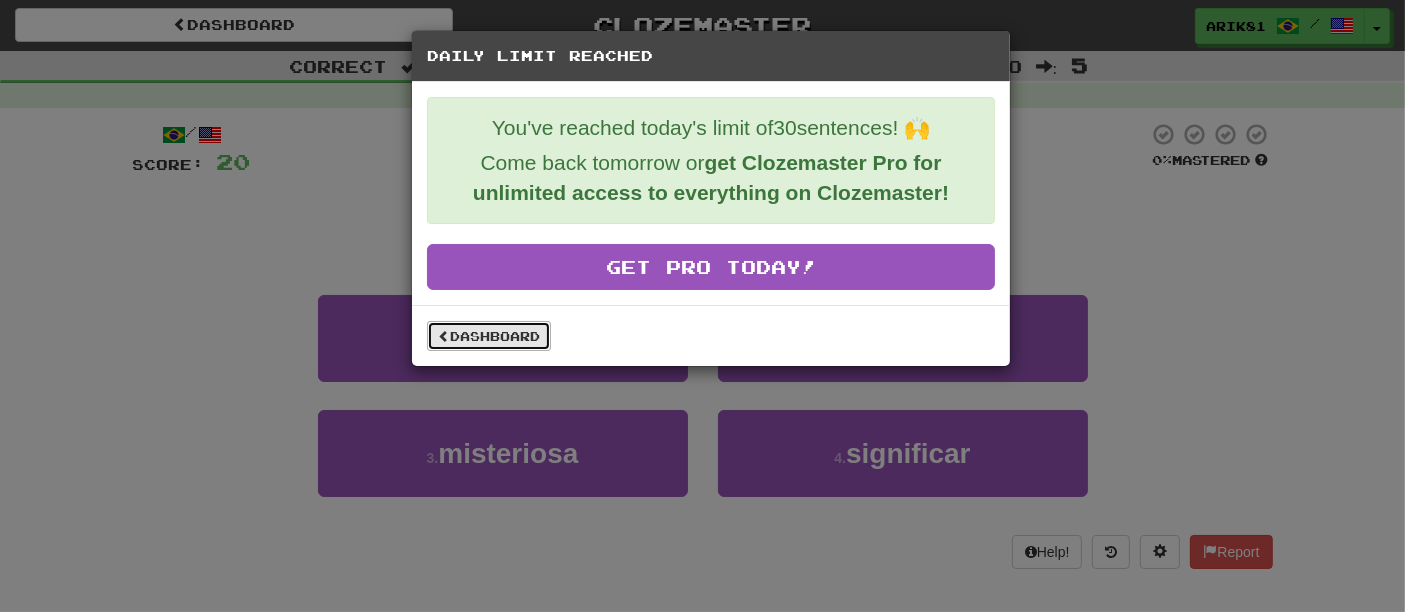 click on "Dashboard" at bounding box center [489, 336] 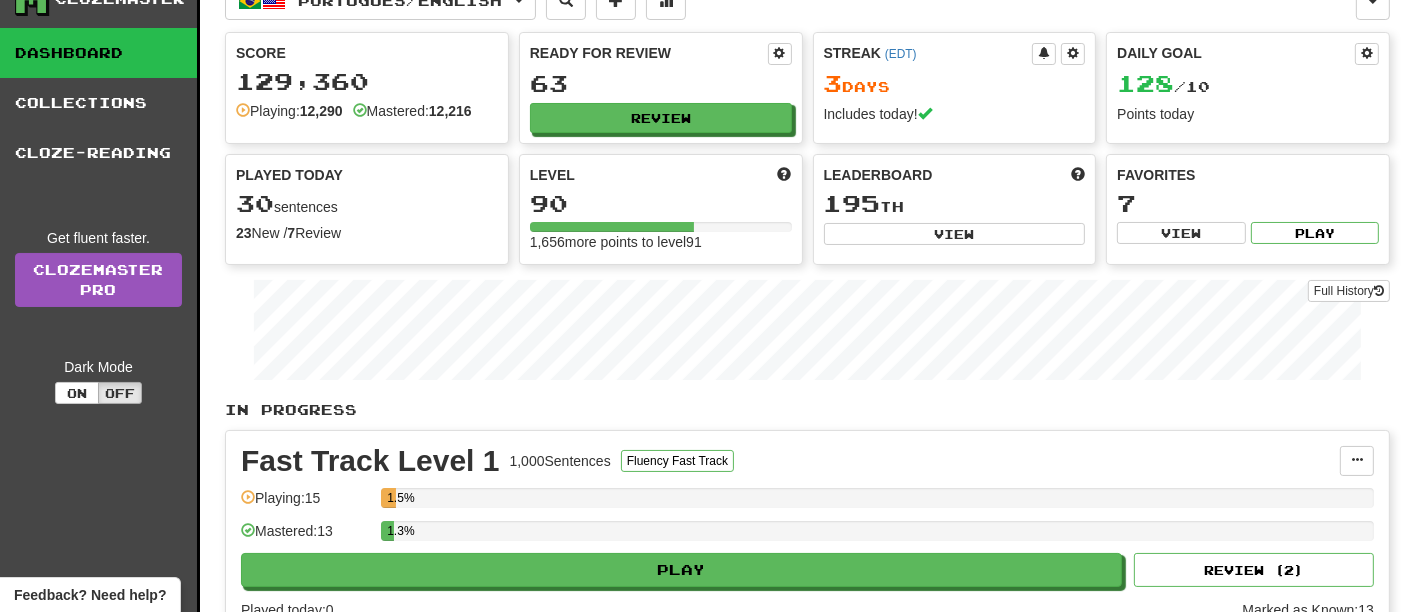 scroll, scrollTop: 0, scrollLeft: 0, axis: both 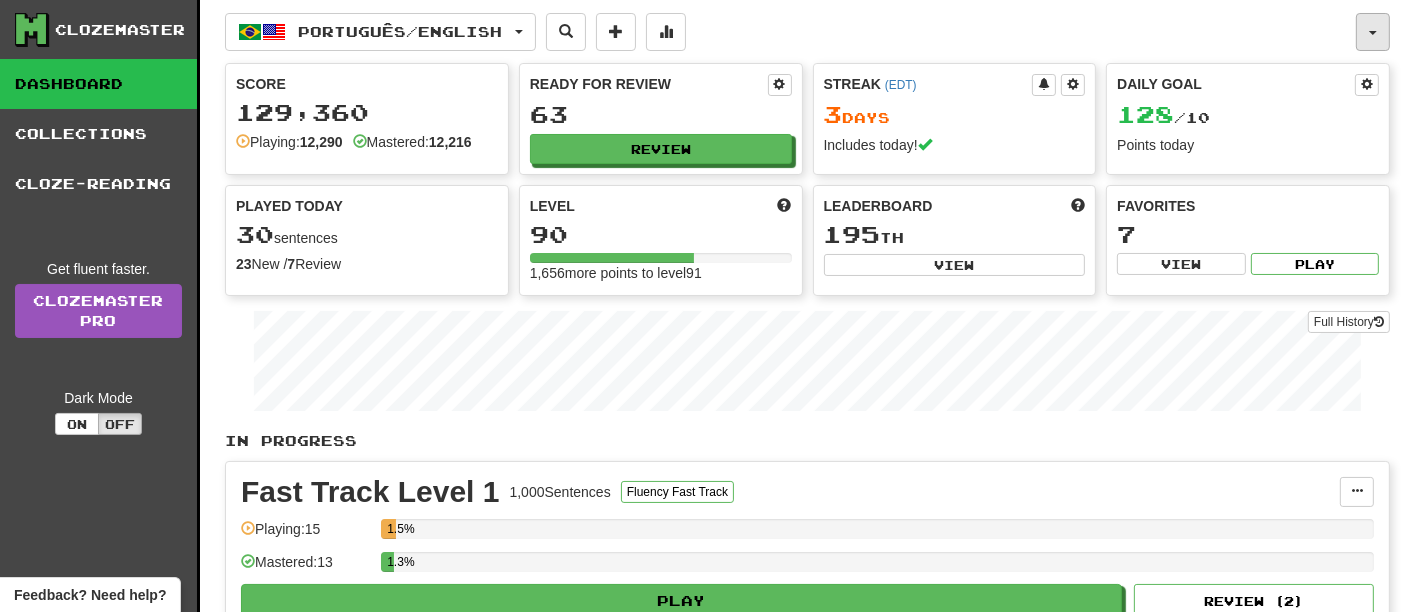 click at bounding box center (1373, 32) 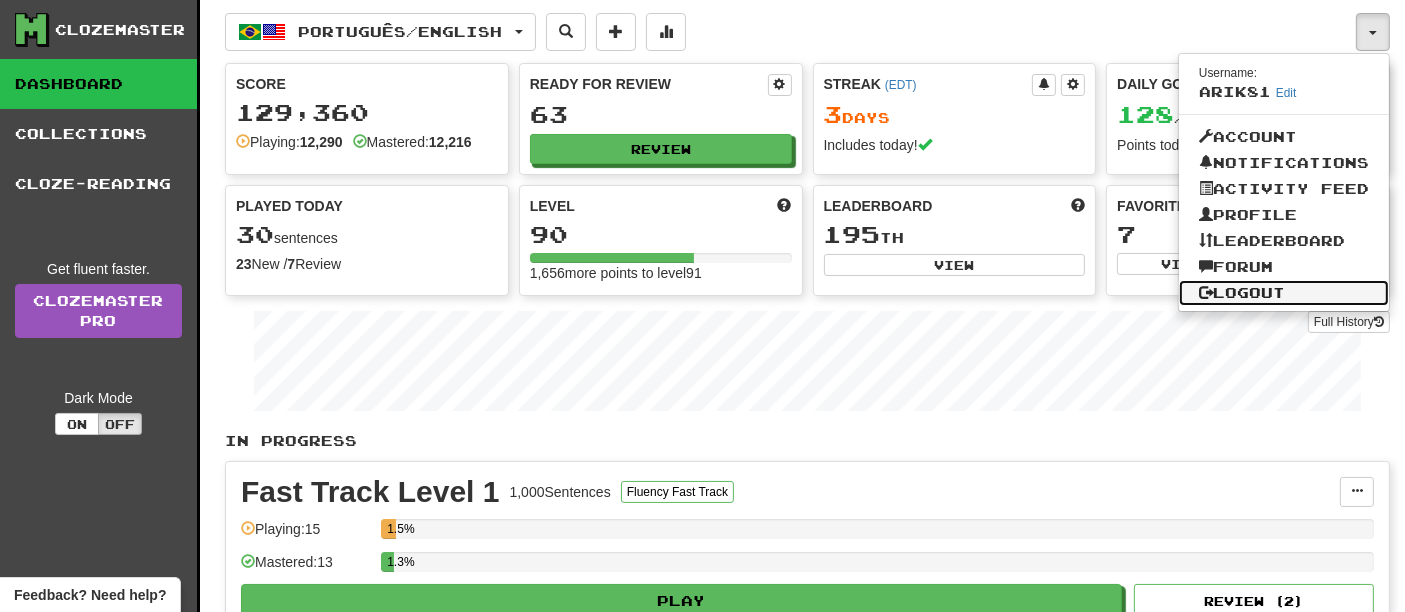 click on "Logout" at bounding box center (1284, 293) 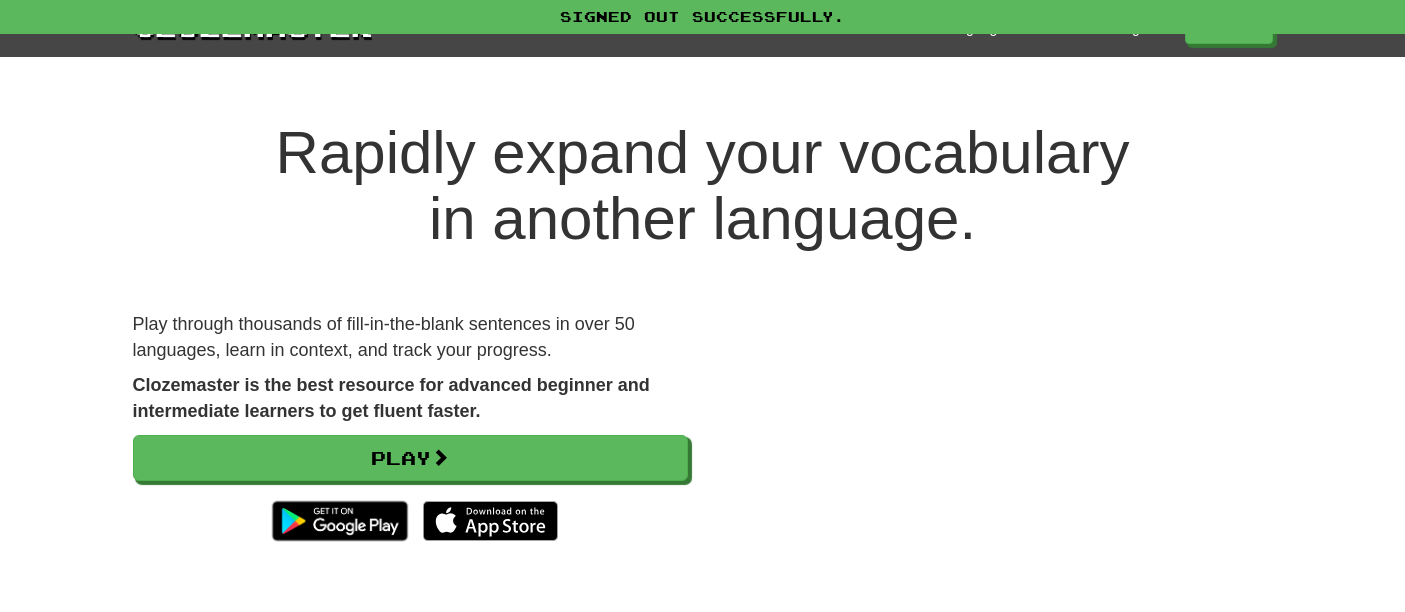 scroll, scrollTop: 0, scrollLeft: 0, axis: both 